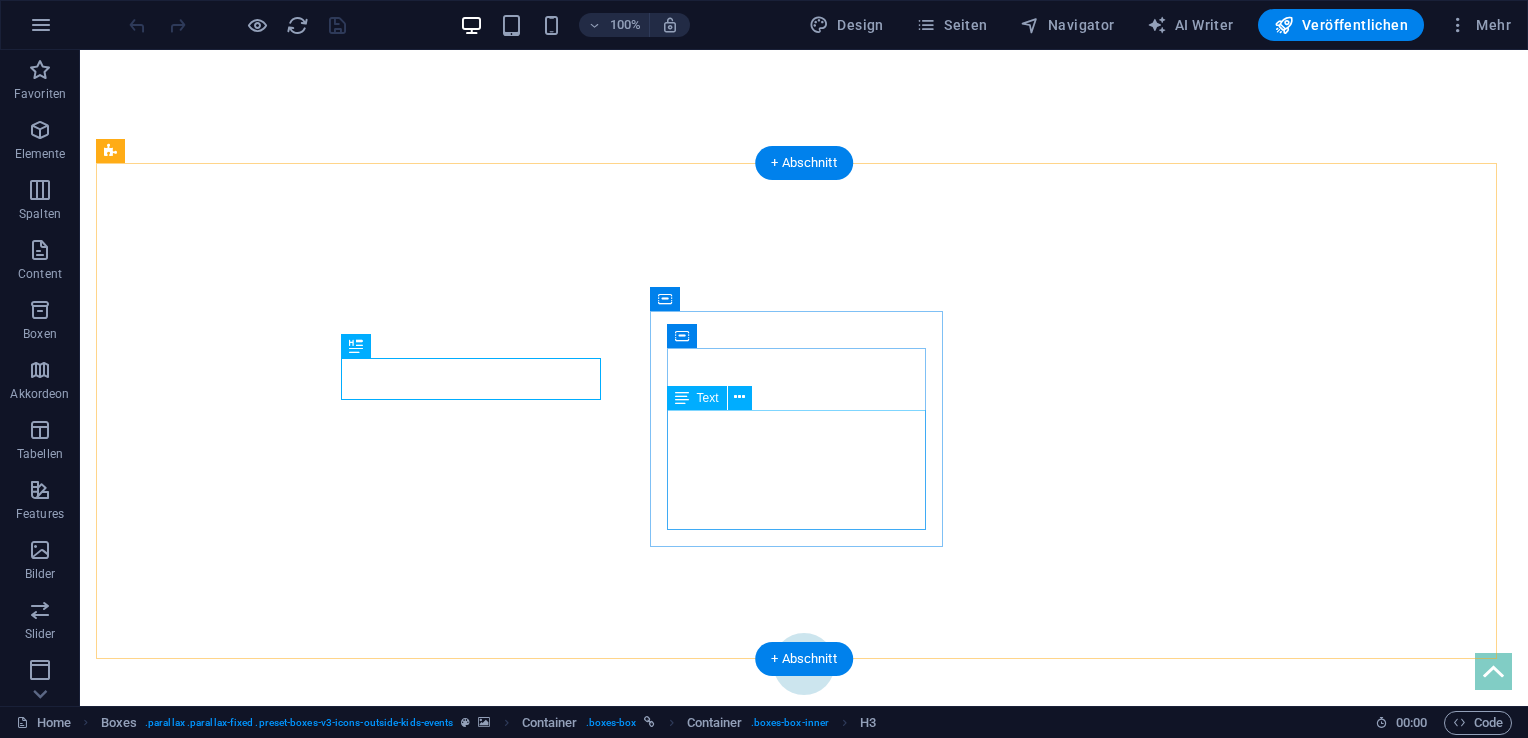 scroll, scrollTop: 556, scrollLeft: 0, axis: vertical 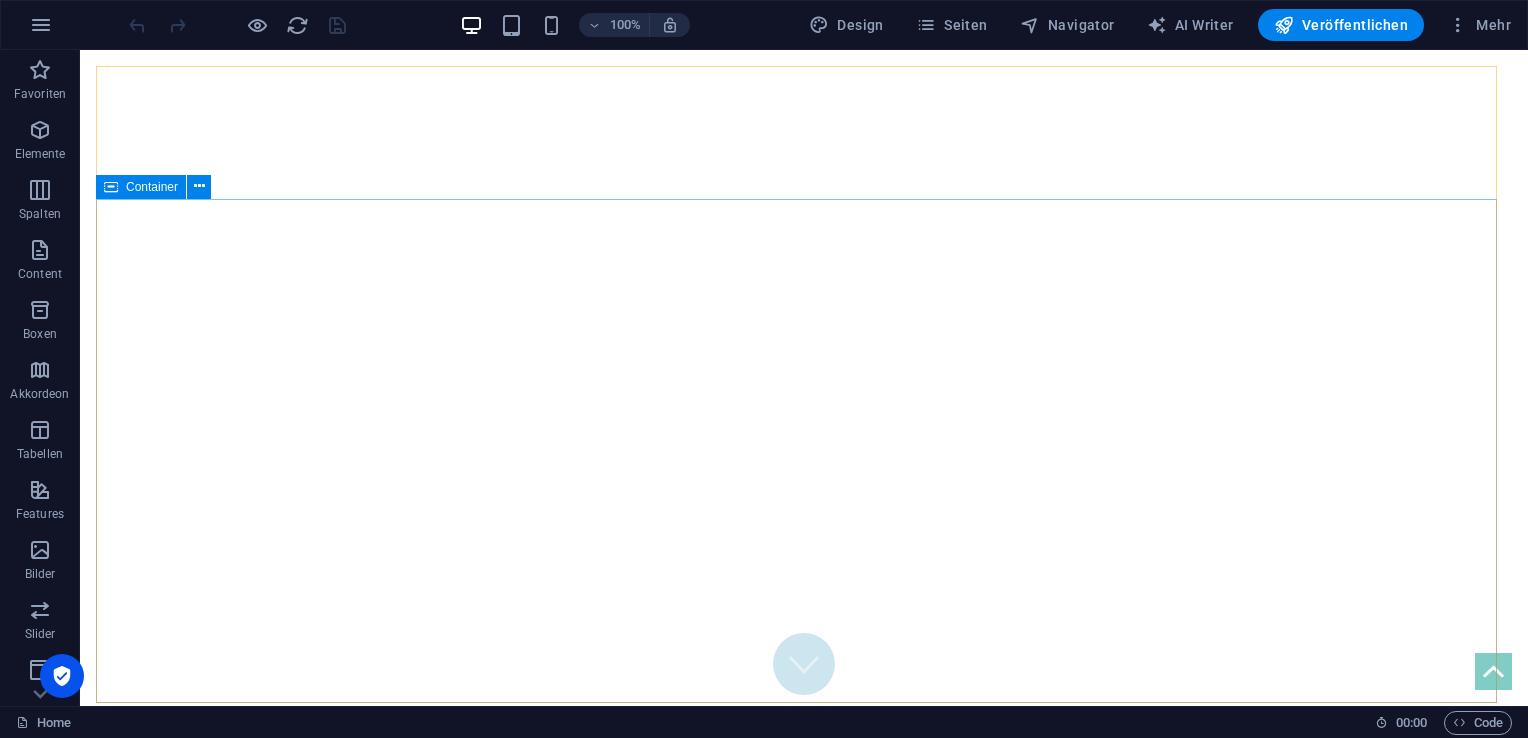 drag, startPoint x: 76, startPoint y: 149, endPoint x: 156, endPoint y: 199, distance: 94.33981 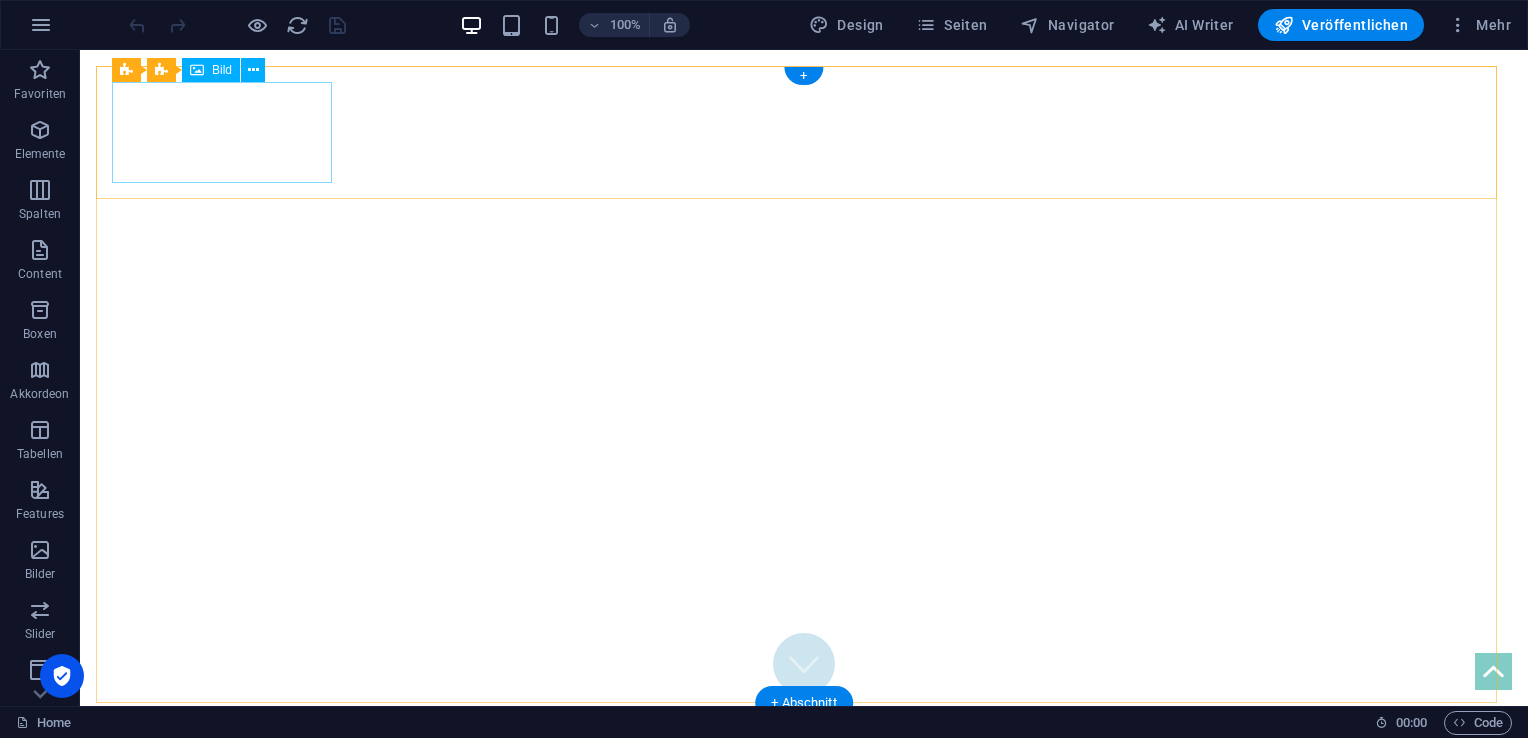 click at bounding box center (804, 769) 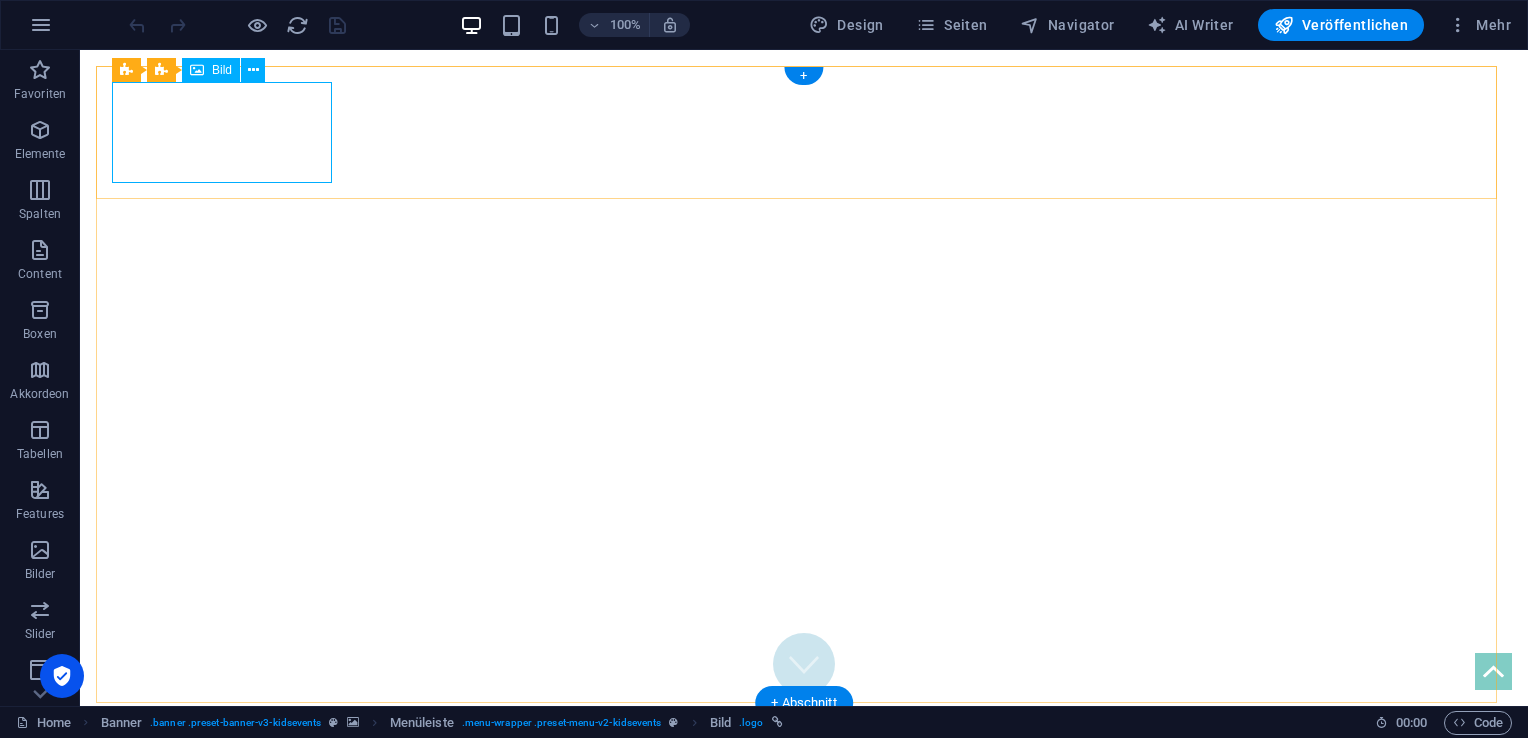 click at bounding box center (804, 769) 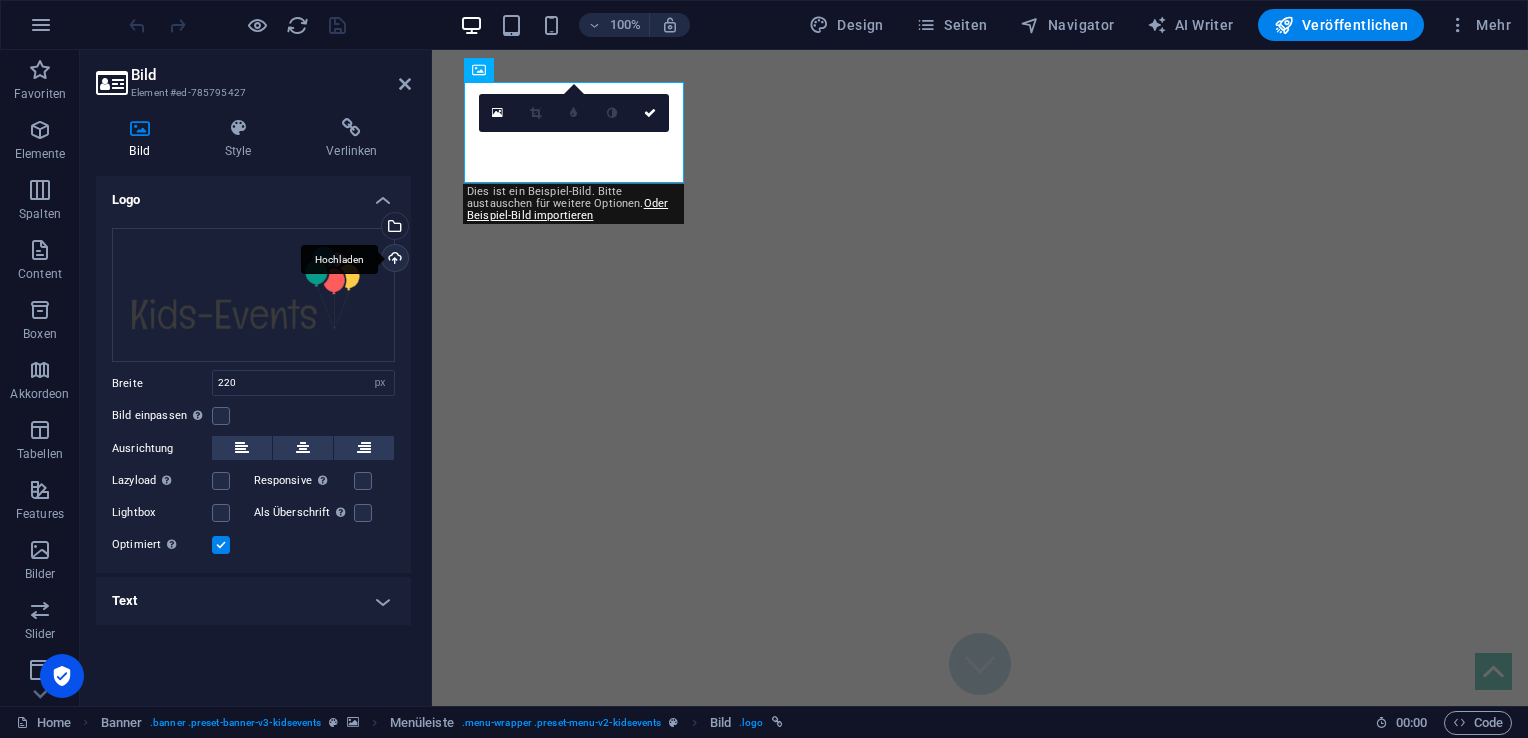 click on "Hochladen" at bounding box center (393, 260) 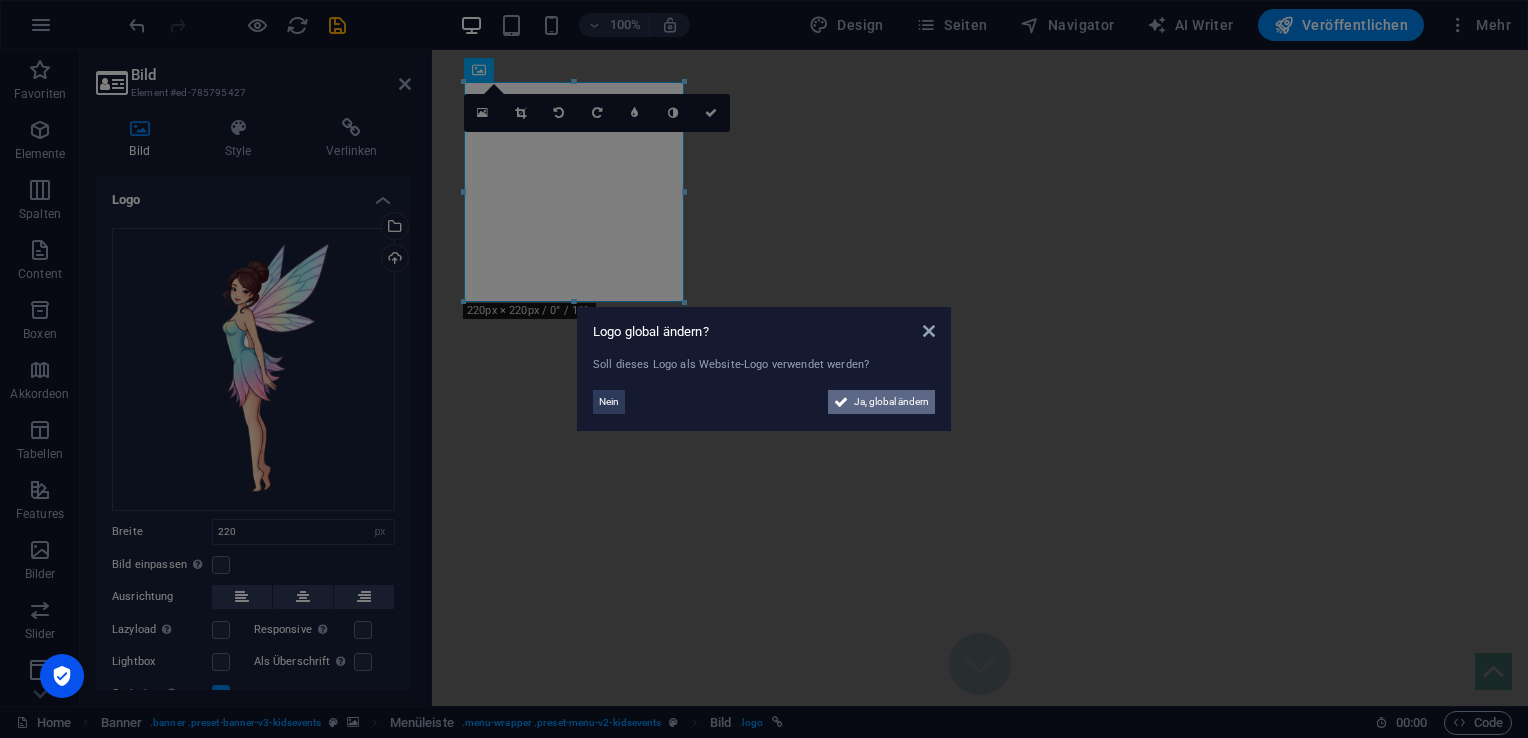 click on "Ja, global ändern" at bounding box center (891, 402) 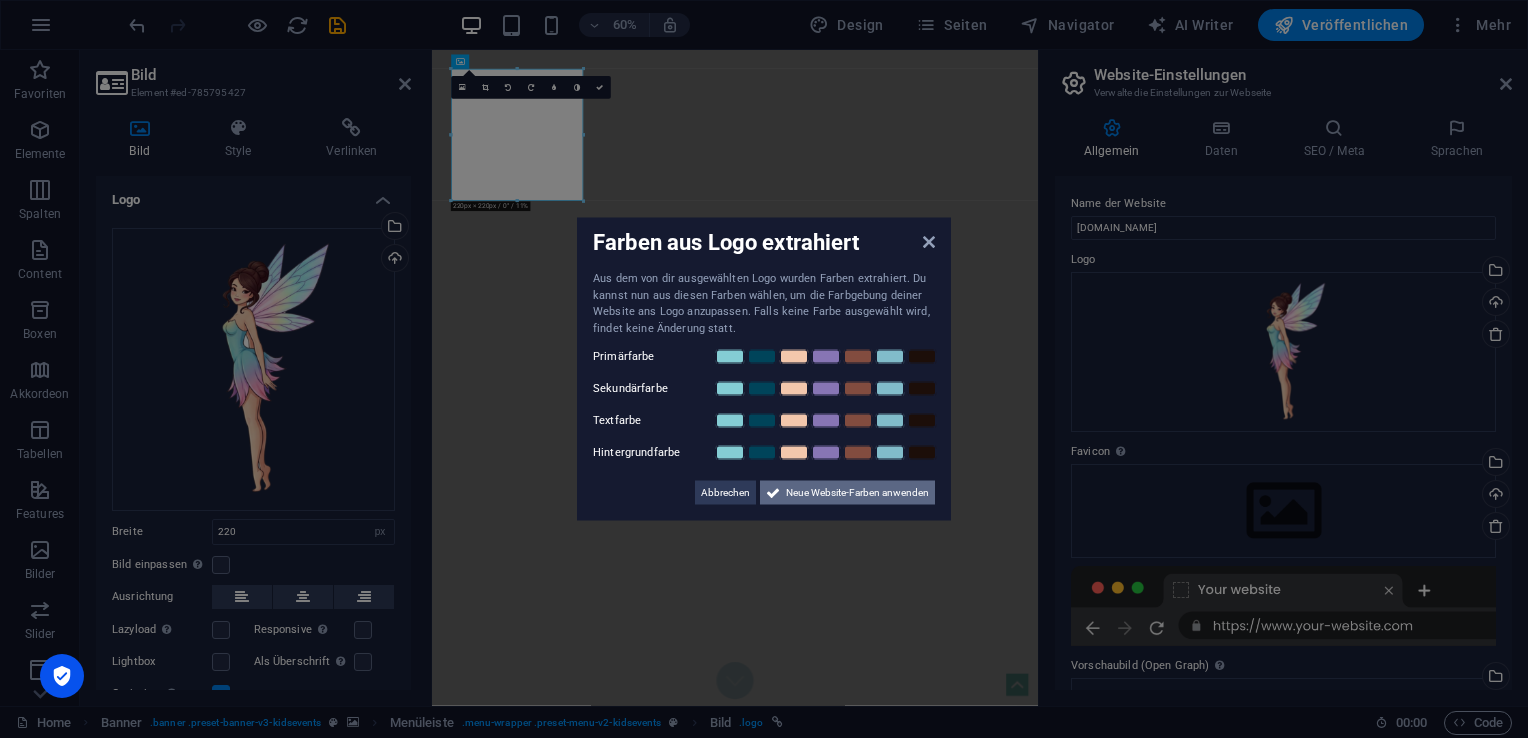 click on "Neue Website-Farben anwenden" at bounding box center [857, 493] 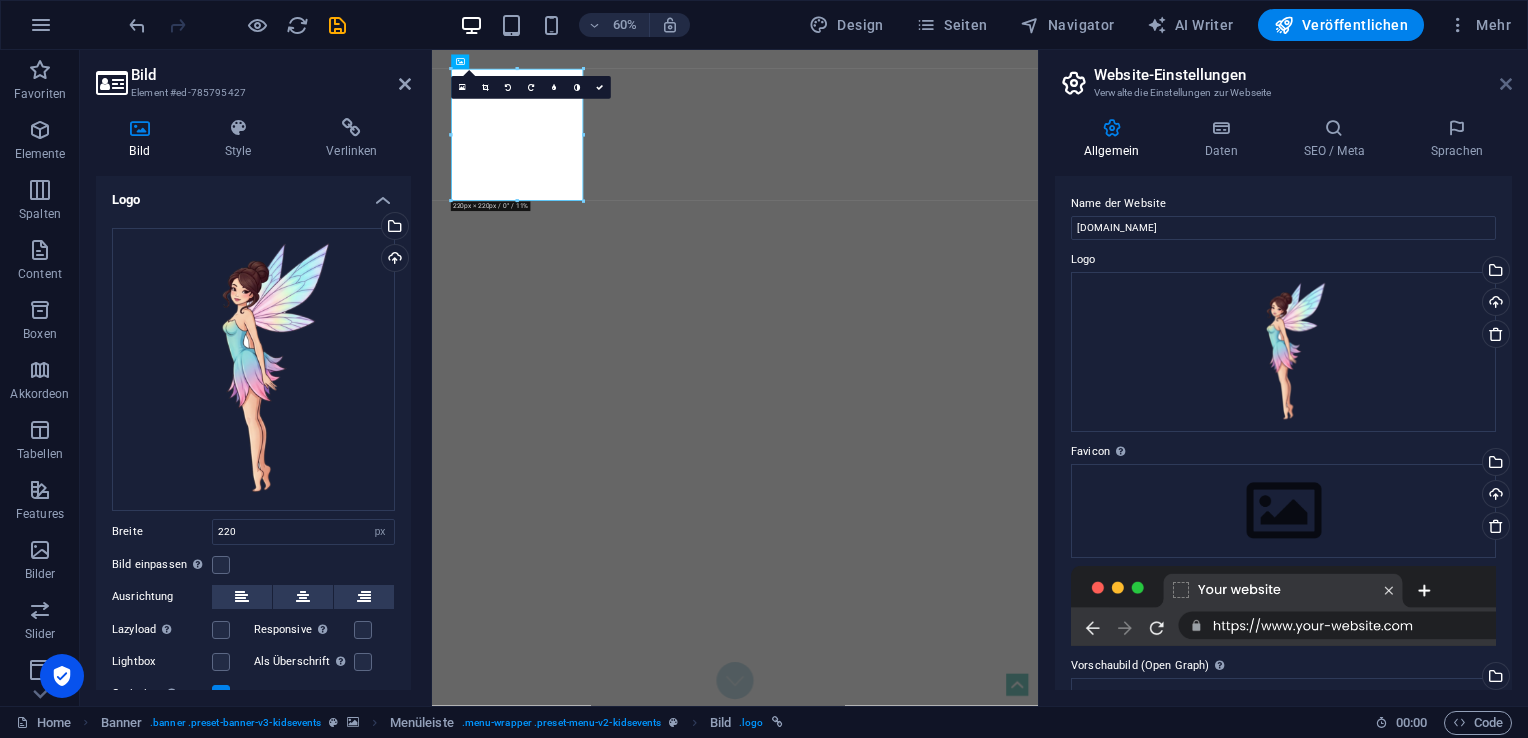click at bounding box center [1506, 84] 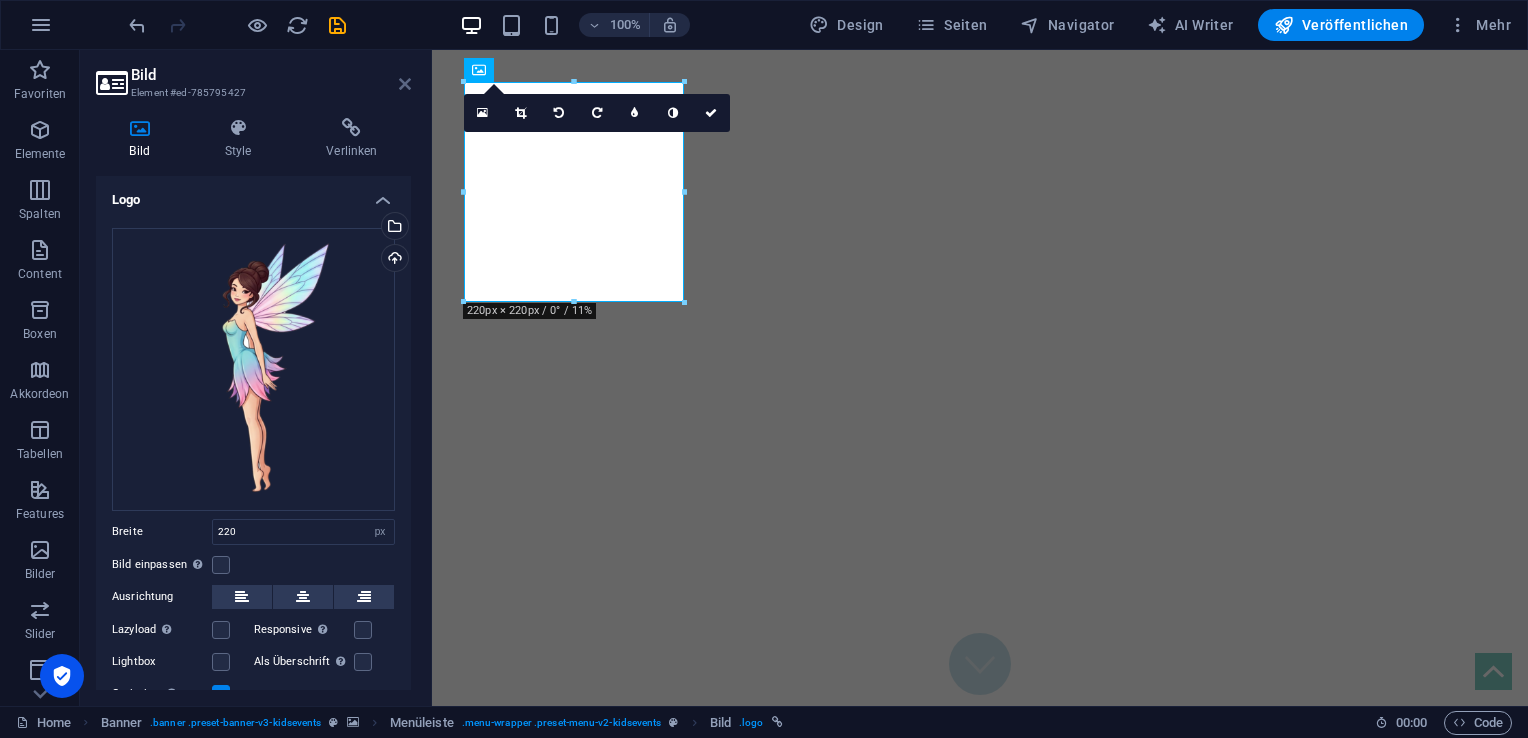 click at bounding box center (405, 84) 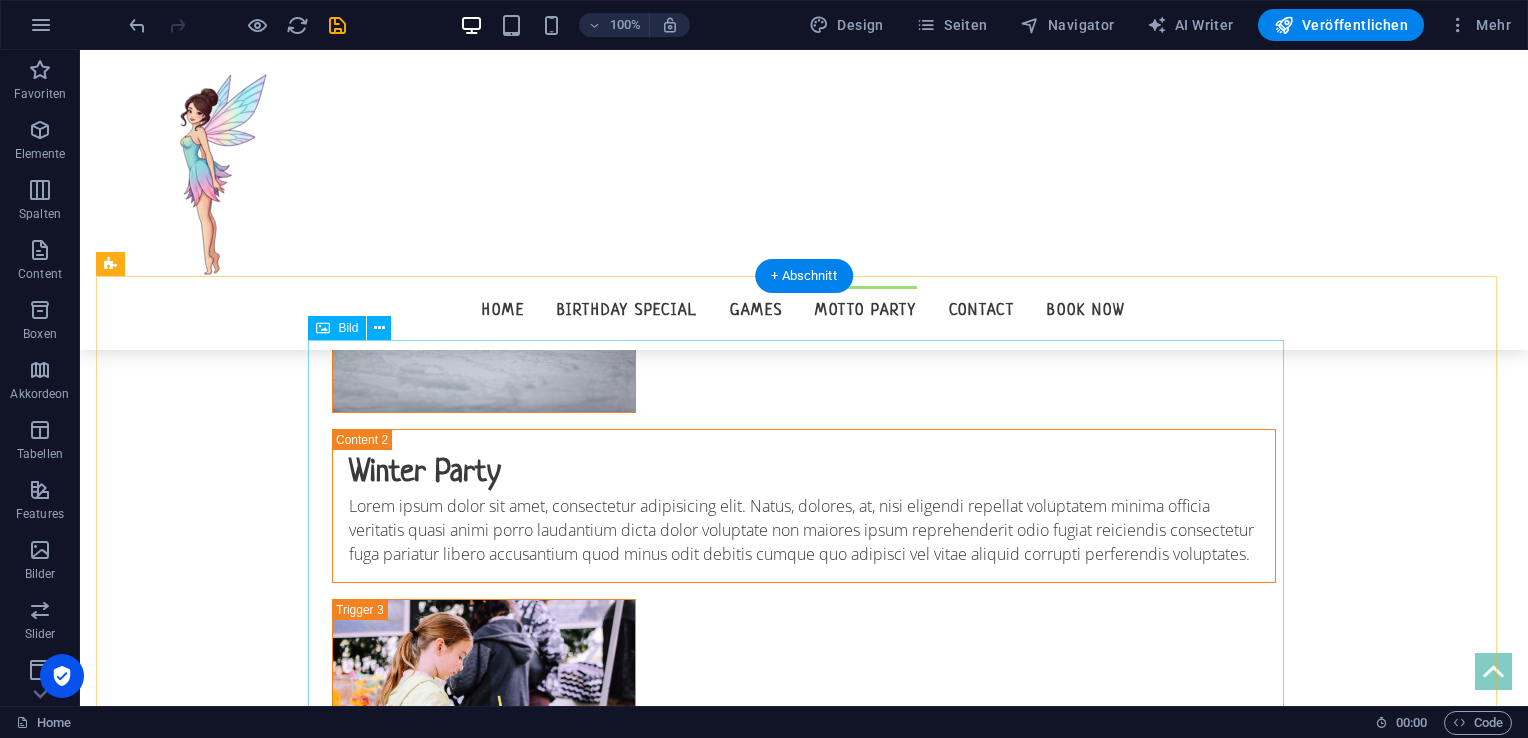 scroll, scrollTop: 5396, scrollLeft: 0, axis: vertical 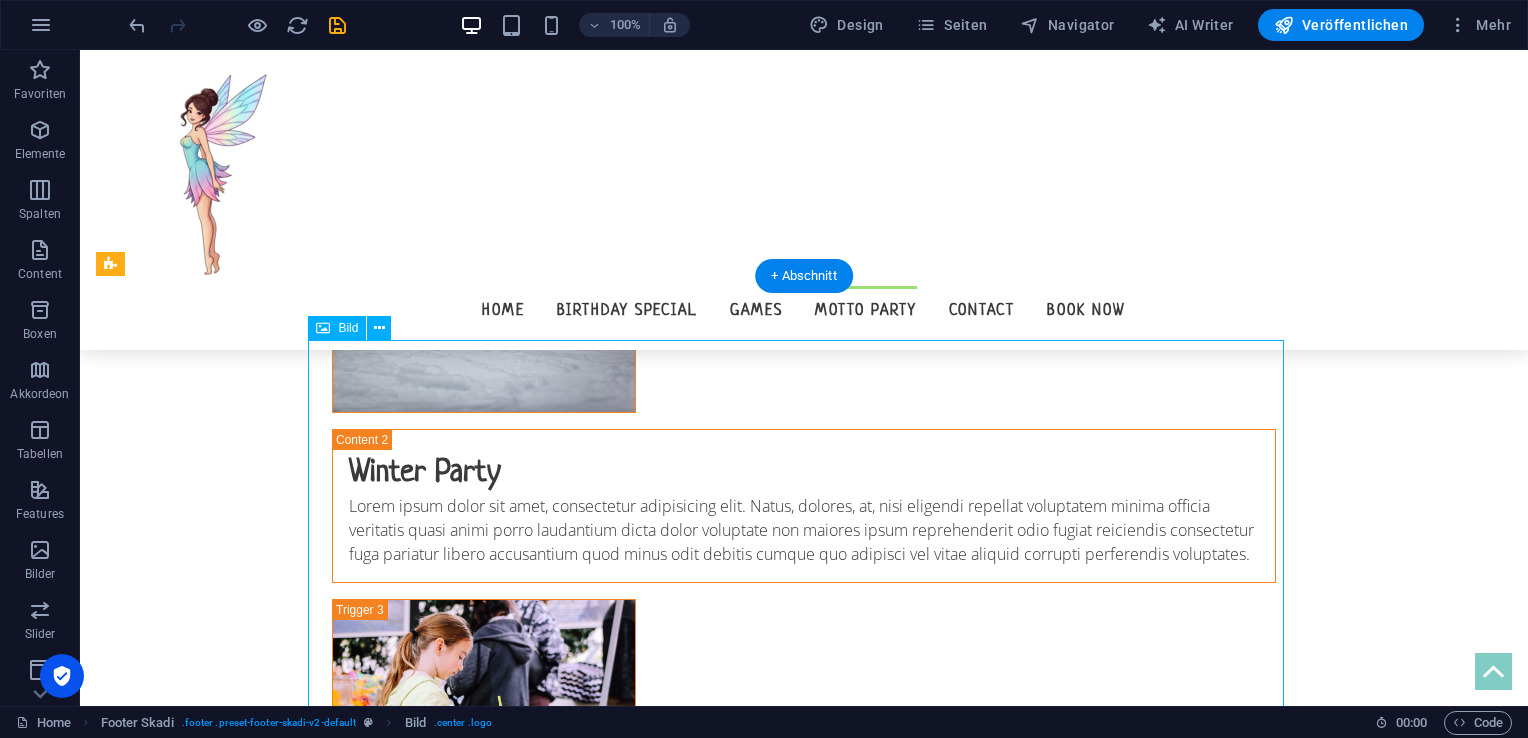 click at bounding box center (804, 2859) 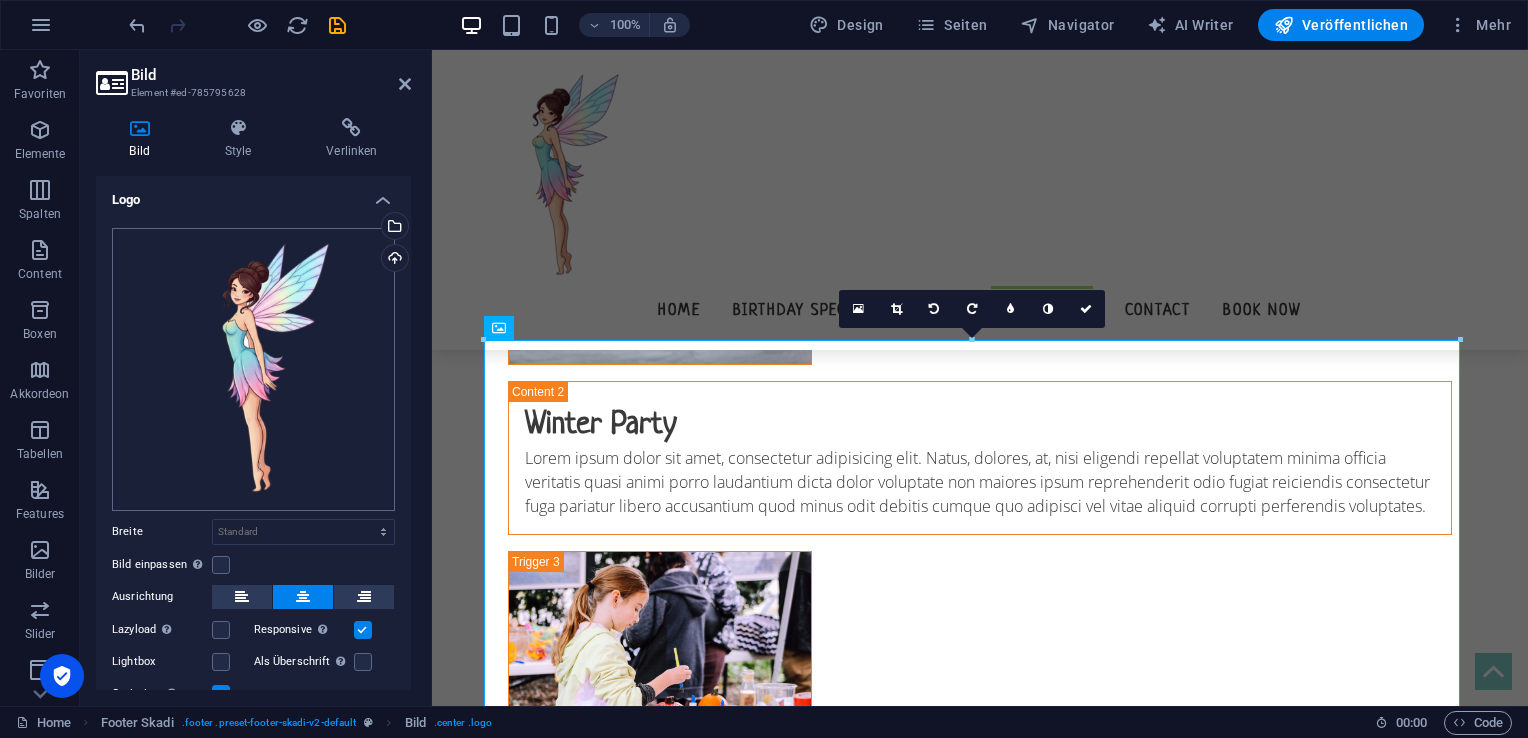 scroll, scrollTop: 78, scrollLeft: 0, axis: vertical 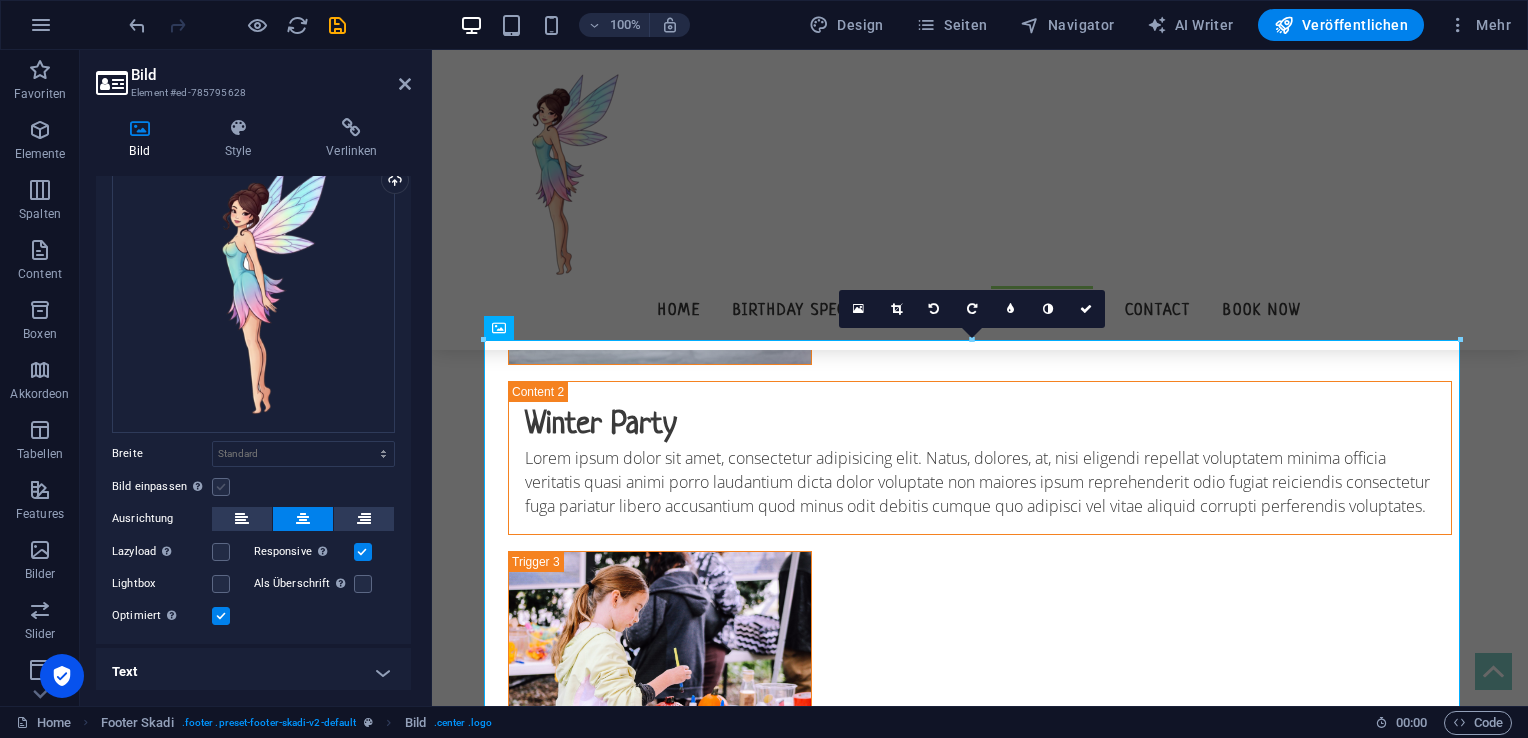 click at bounding box center [221, 487] 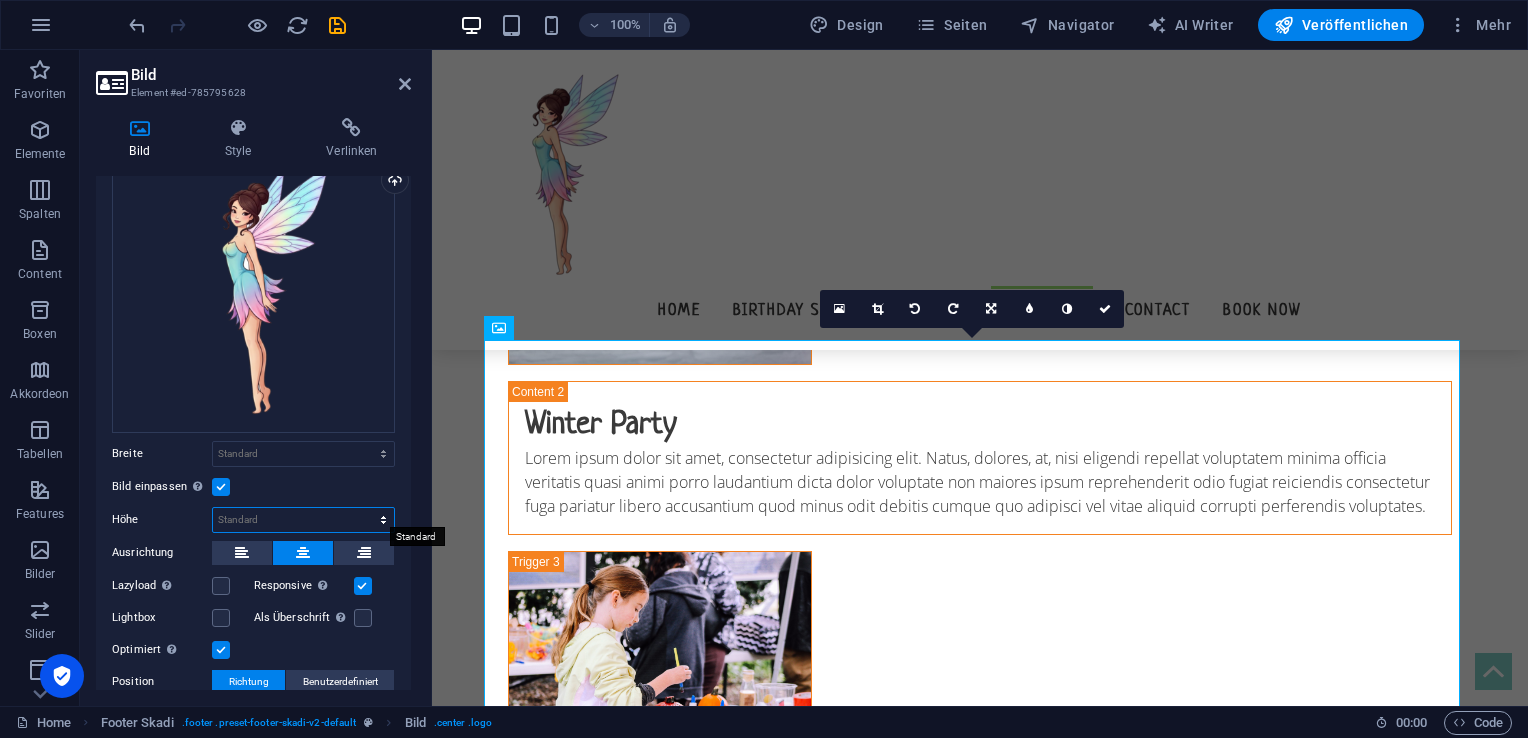 click on "Standard auto px" at bounding box center [303, 520] 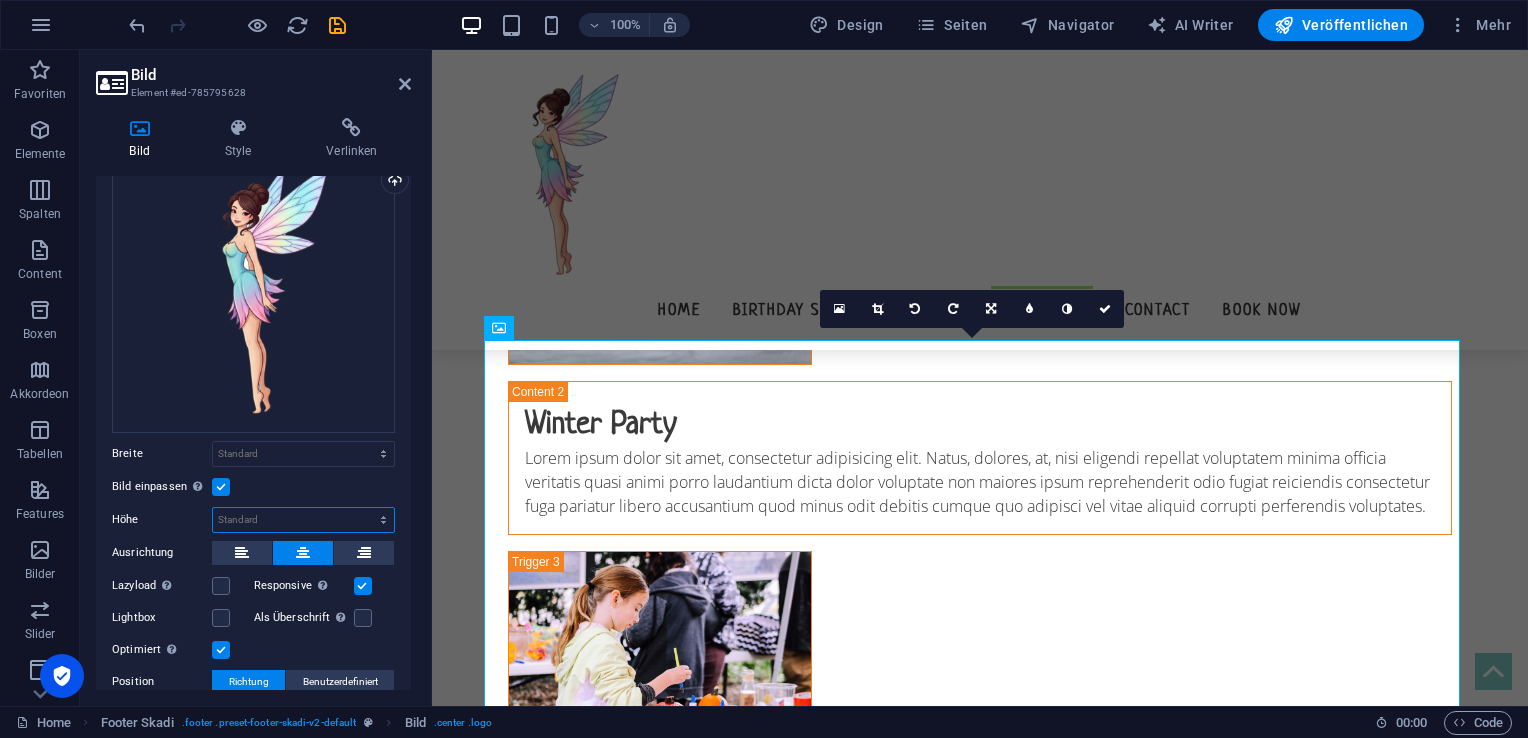 select on "px" 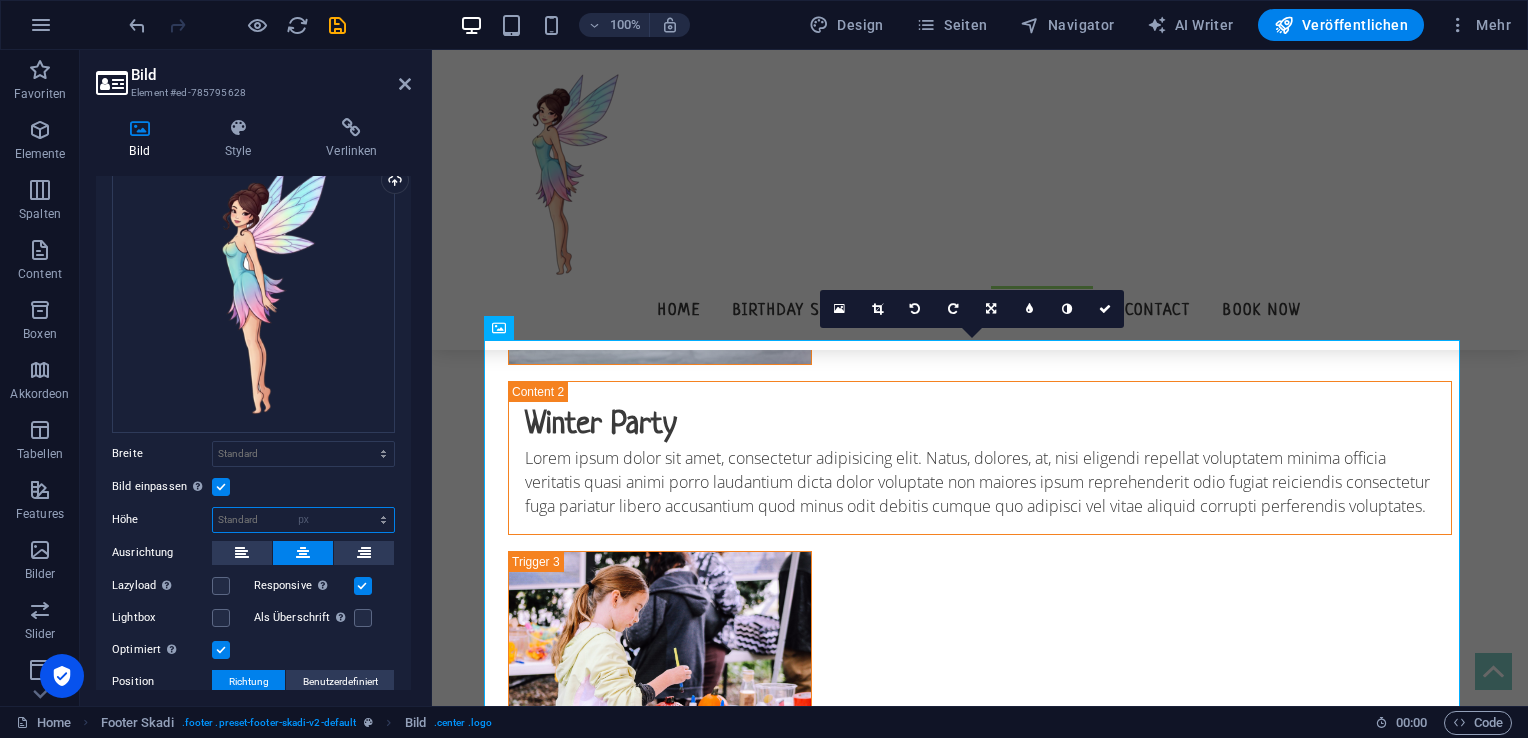 click on "Standard auto px" at bounding box center [303, 520] 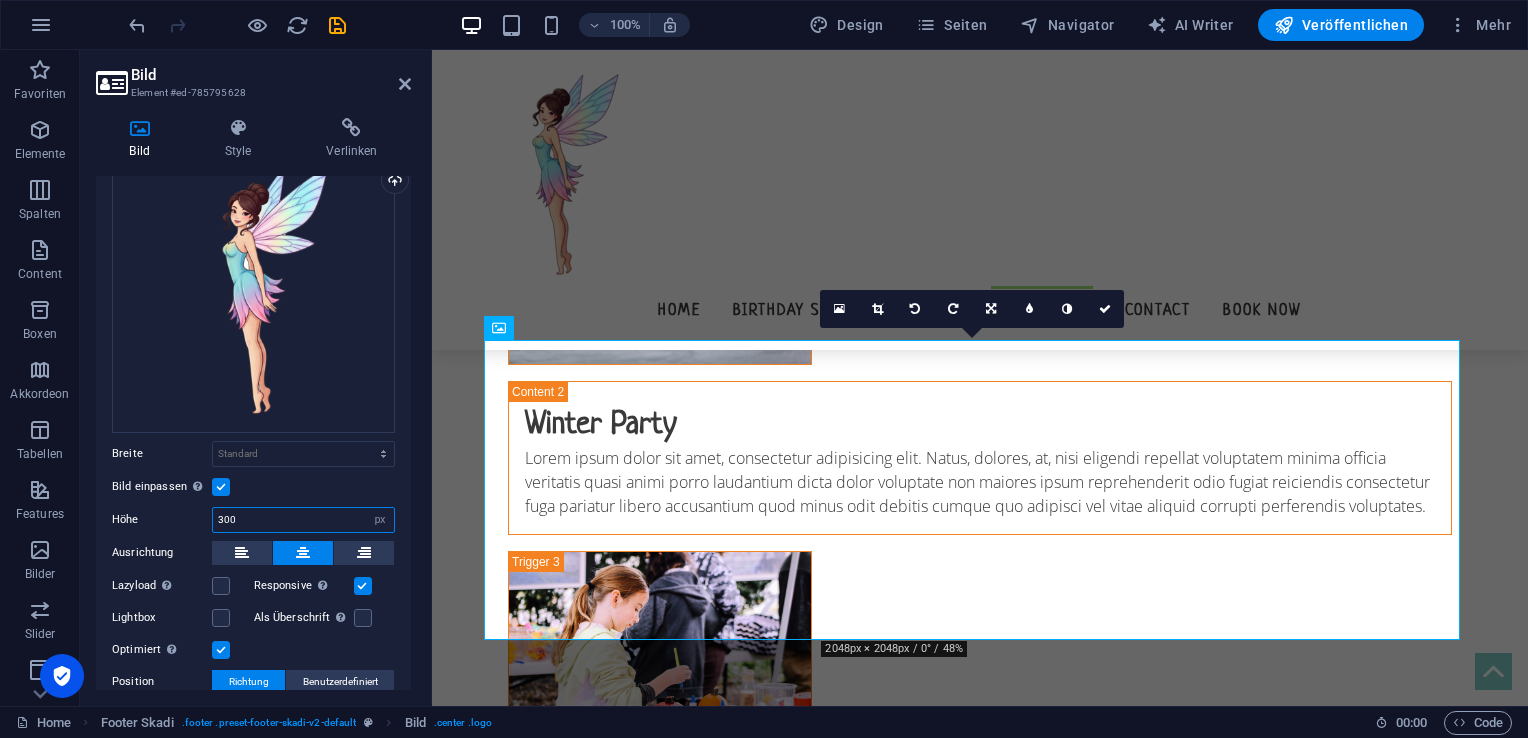 click on "300" at bounding box center [303, 520] 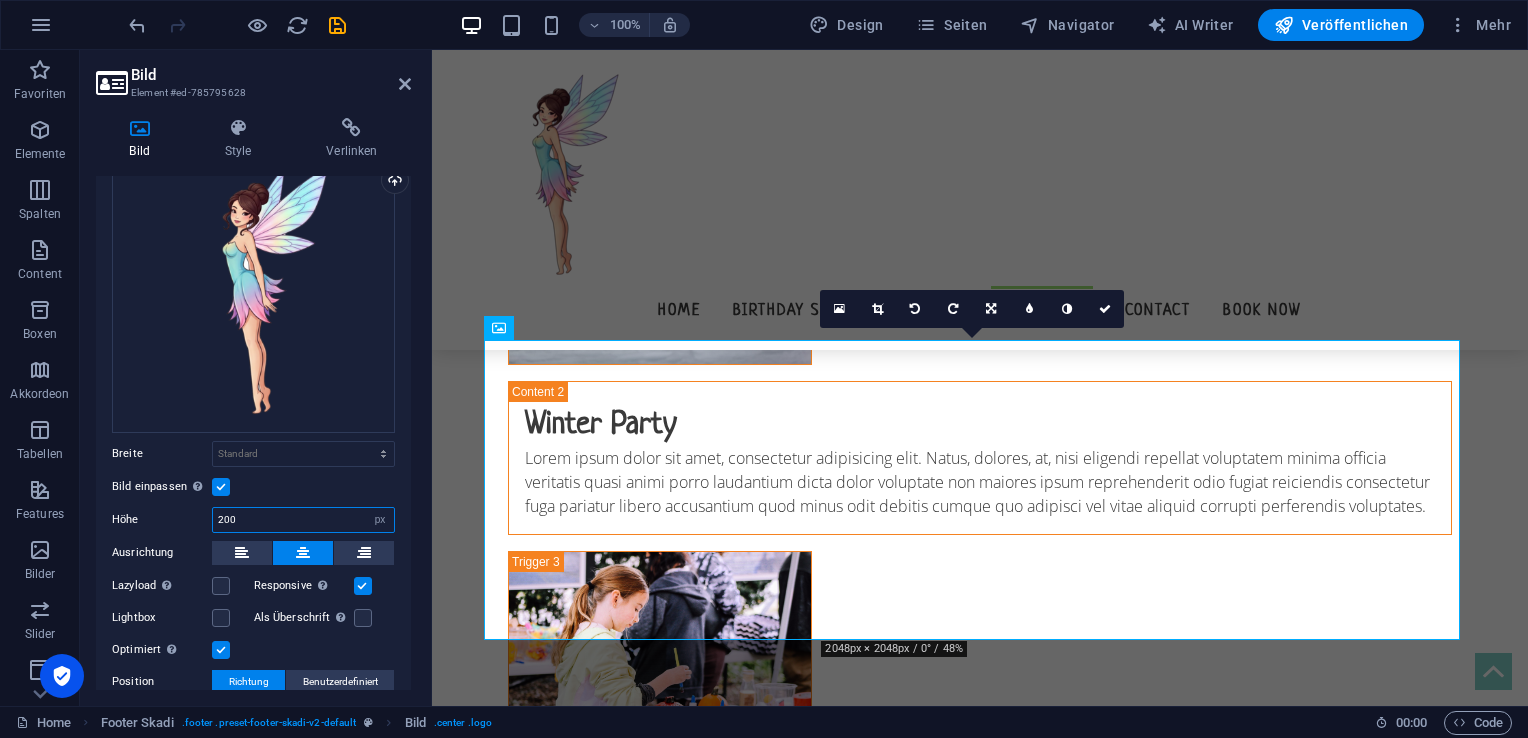type on "200" 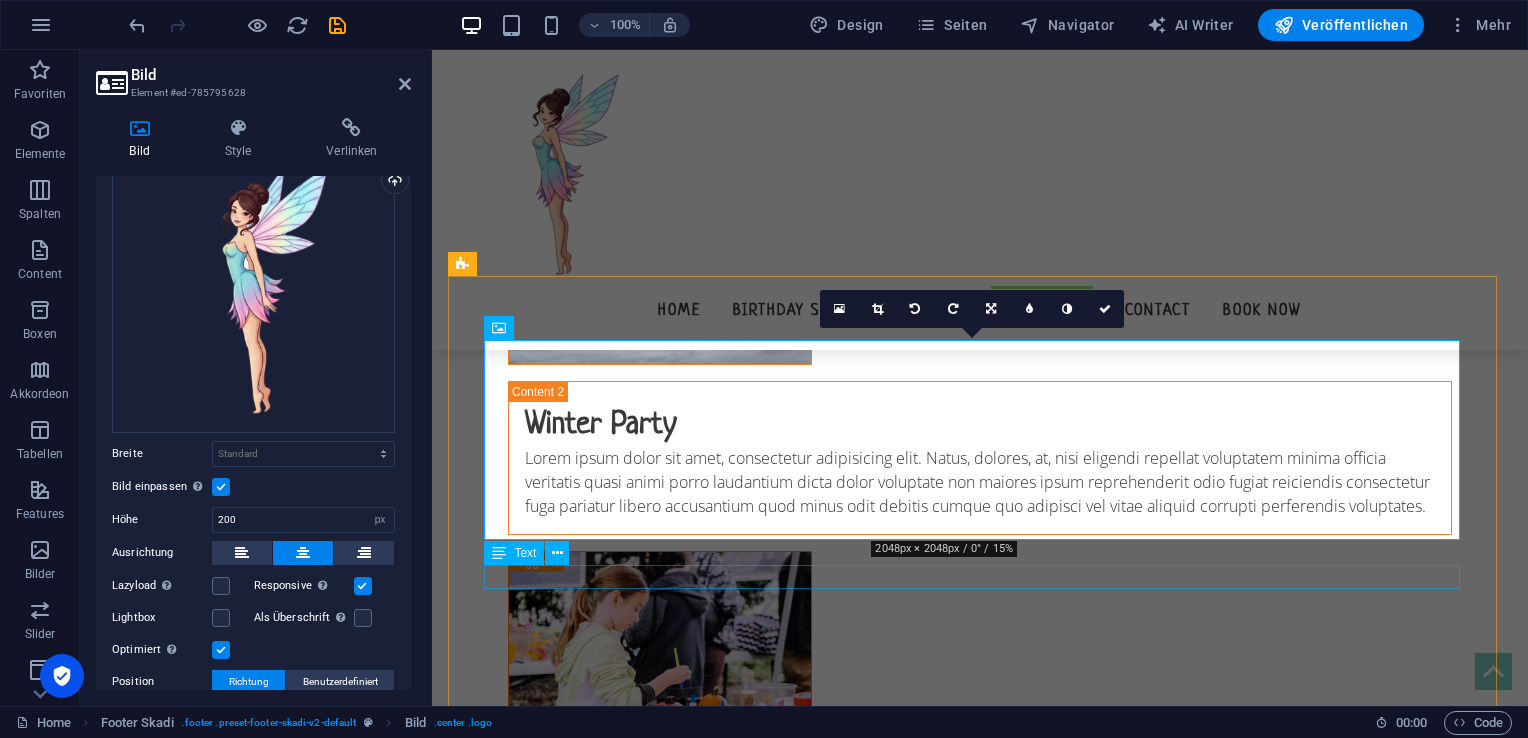 click on "[EMAIL_ADDRESS]  |  Legal Notice  |  Privacy" at bounding box center (980, 2536) 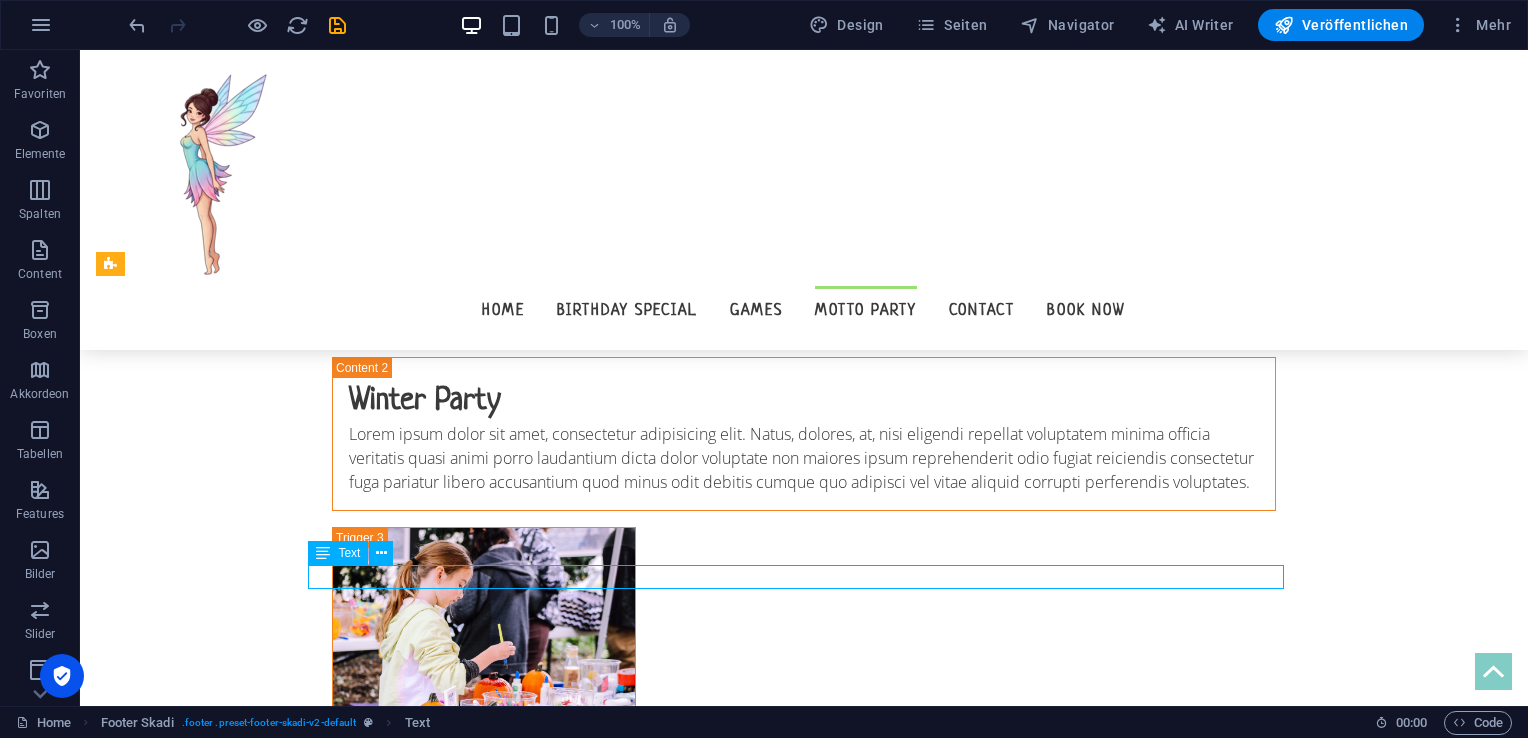 scroll, scrollTop: 5396, scrollLeft: 0, axis: vertical 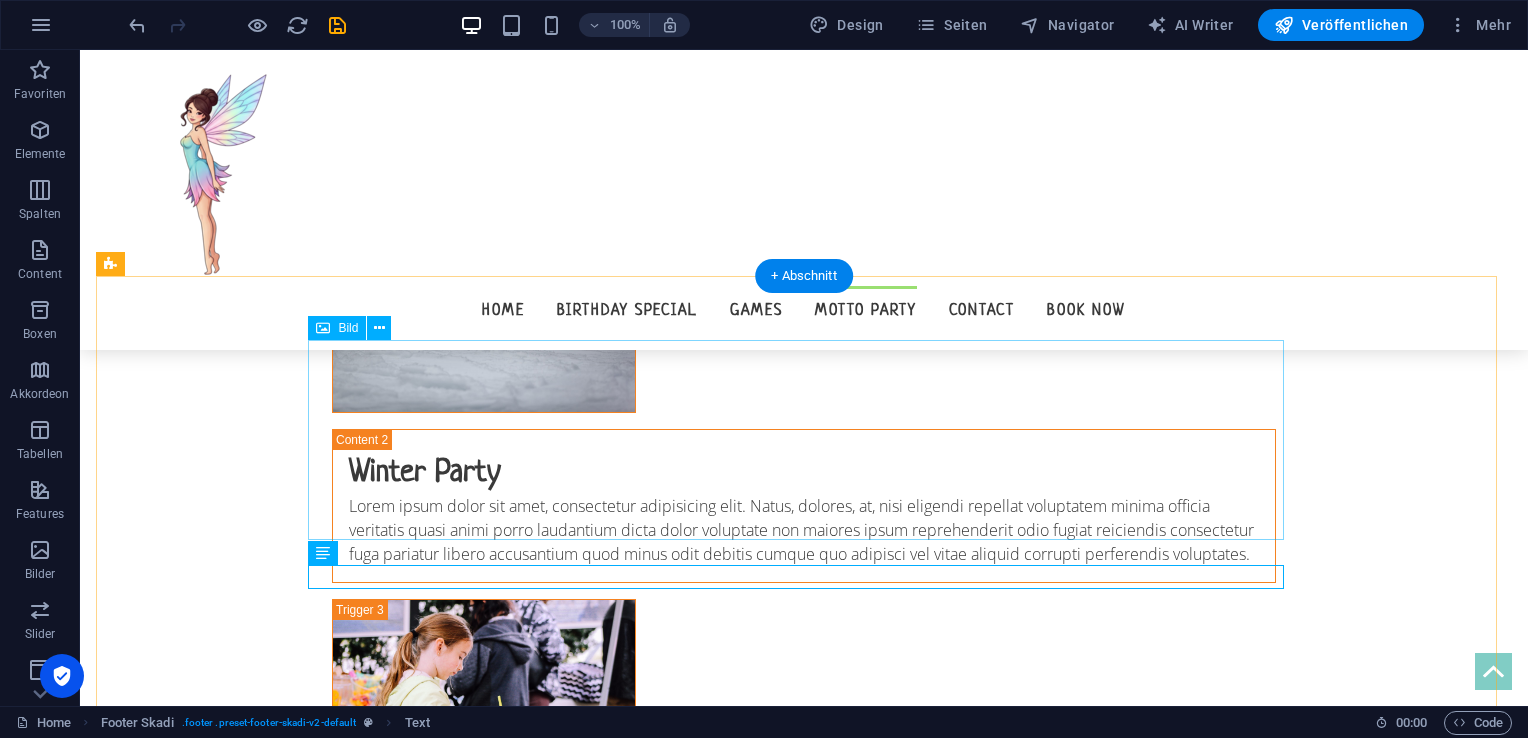 click at bounding box center [804, 2447] 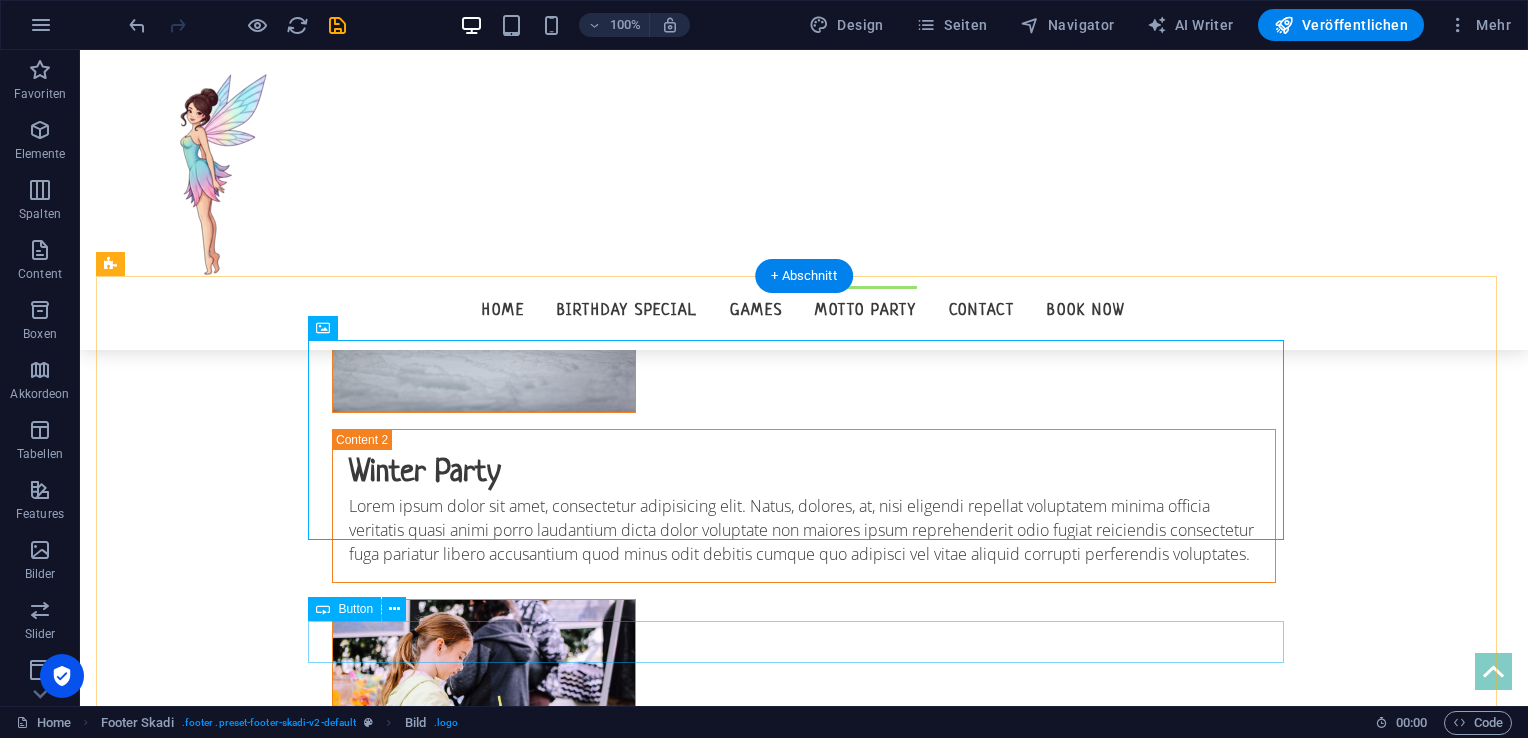 click on "Book now" at bounding box center (804, 2649) 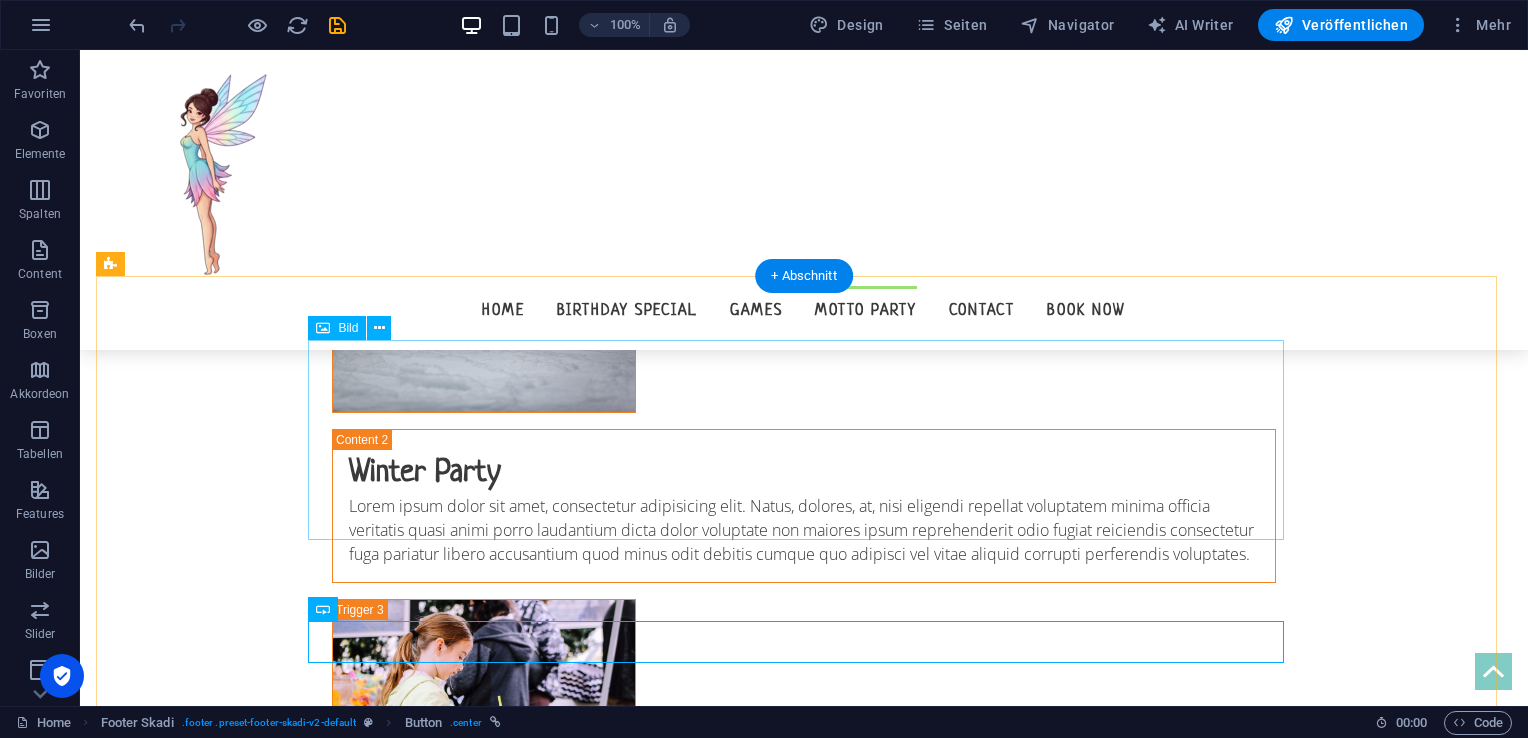 click at bounding box center (804, 2447) 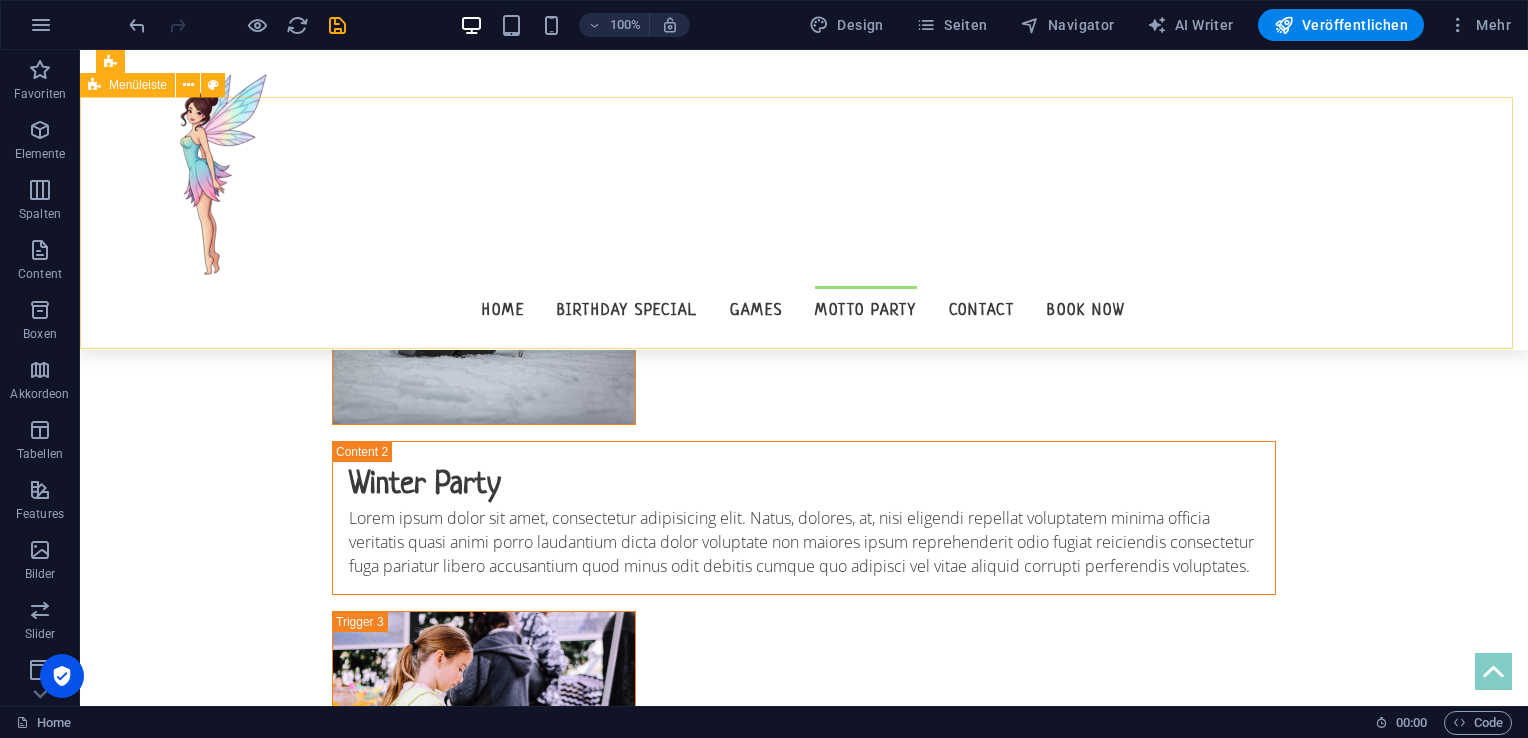 scroll, scrollTop: 5376, scrollLeft: 0, axis: vertical 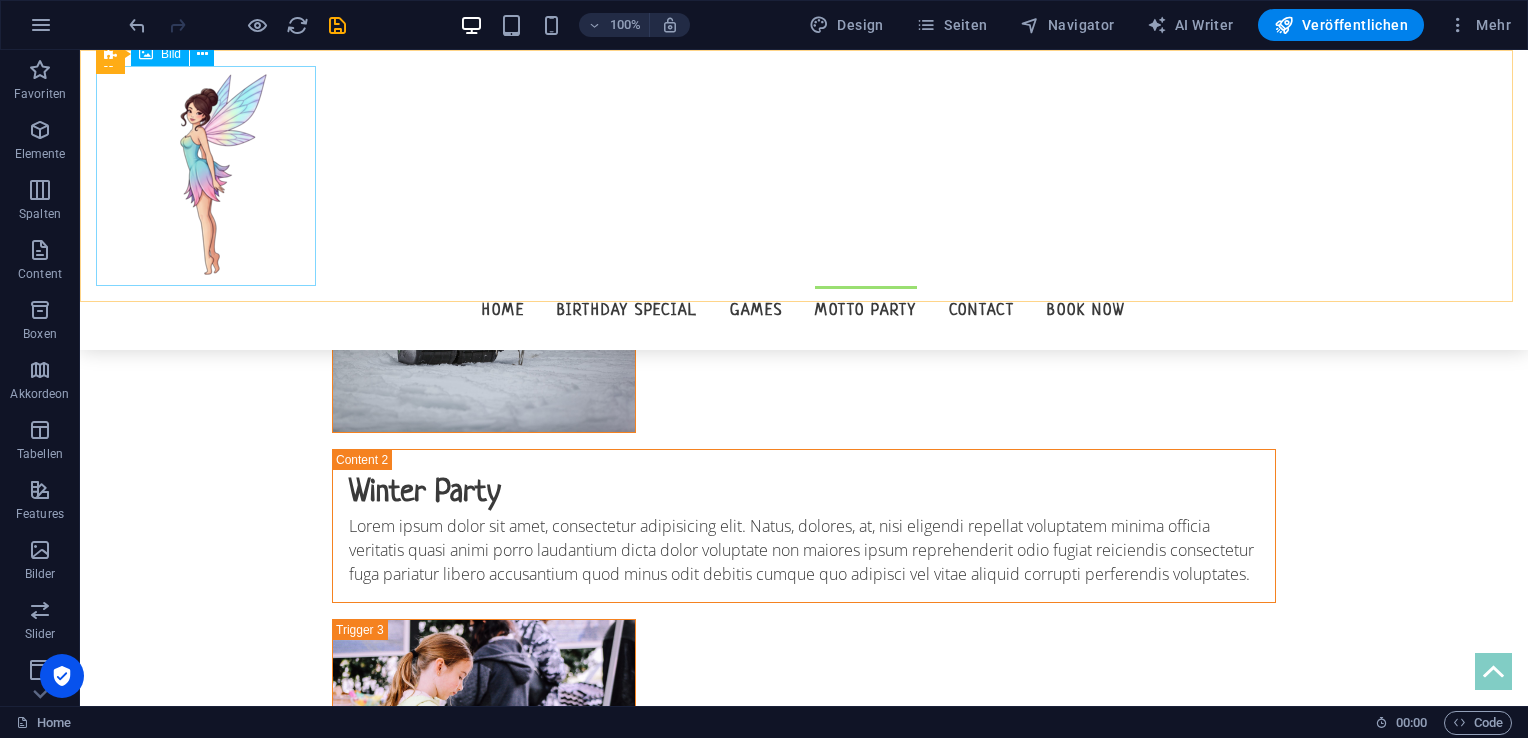 click at bounding box center (804, 176) 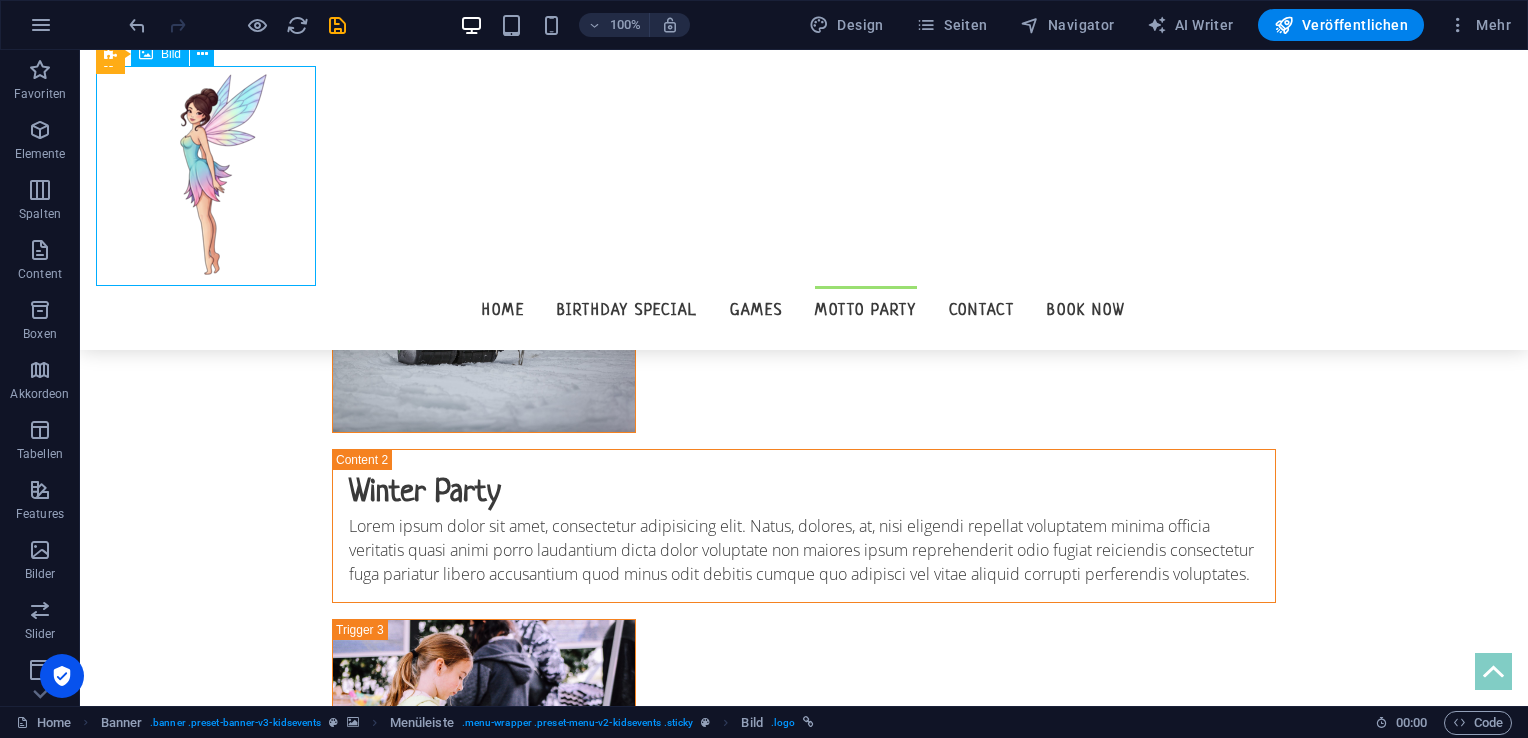 click at bounding box center [804, 176] 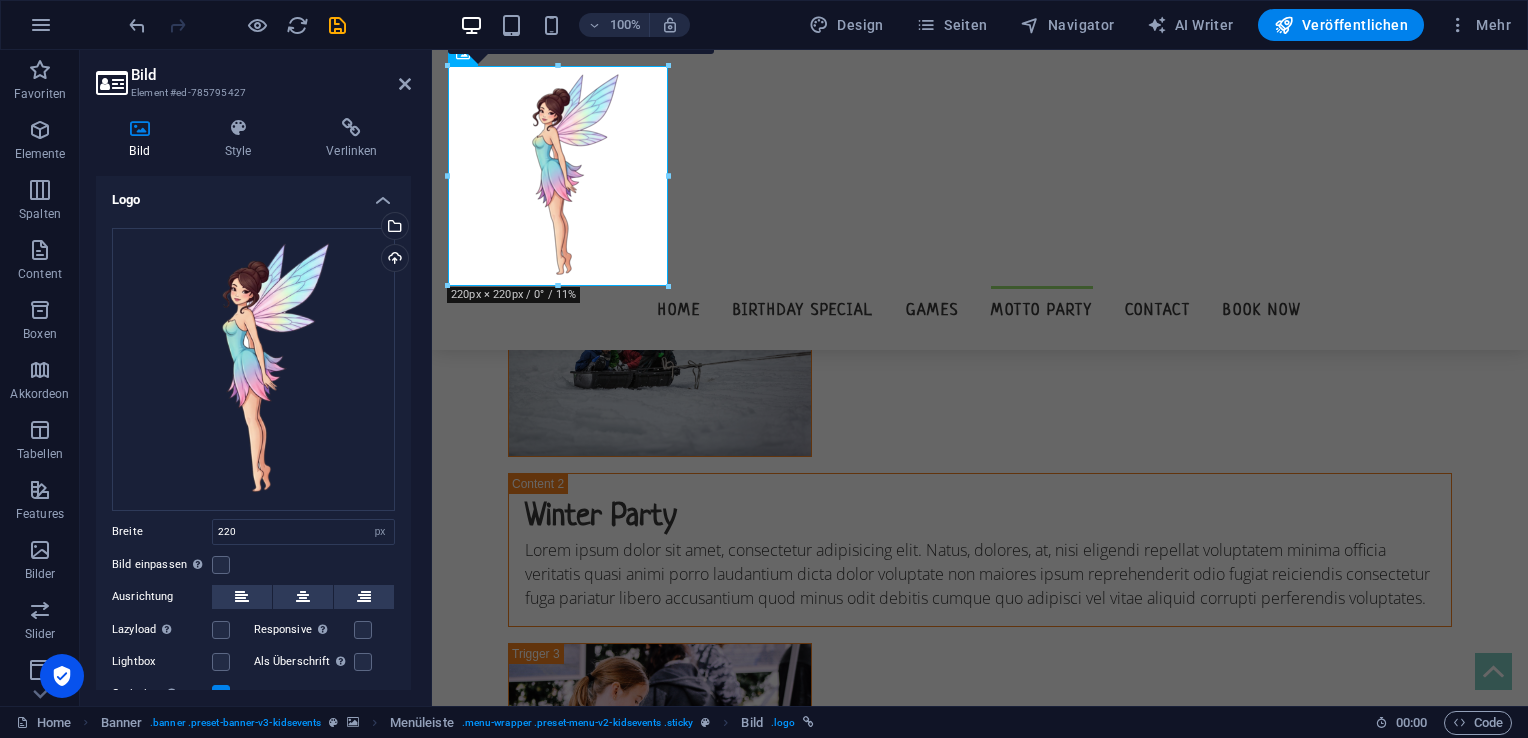 scroll, scrollTop: 5448, scrollLeft: 0, axis: vertical 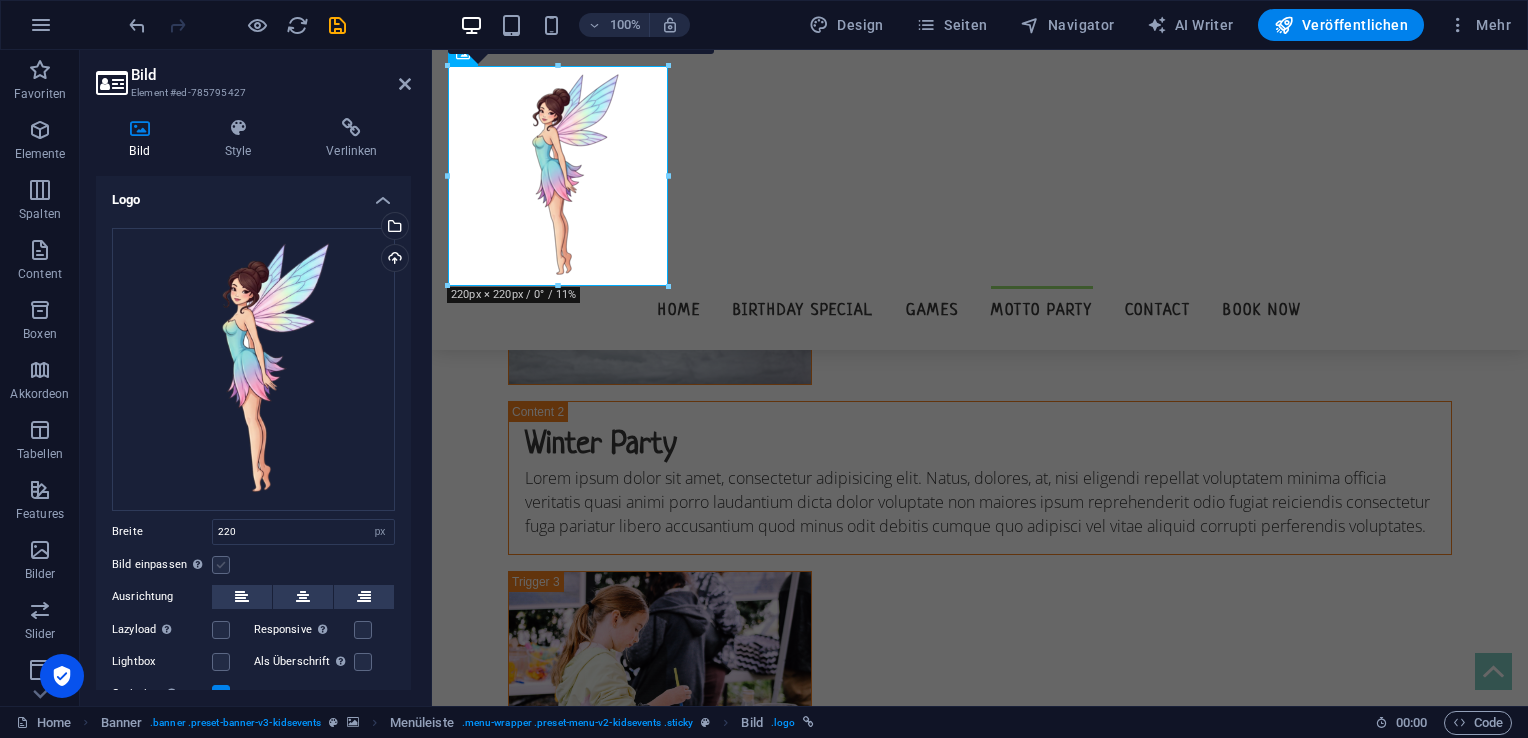click at bounding box center [221, 565] 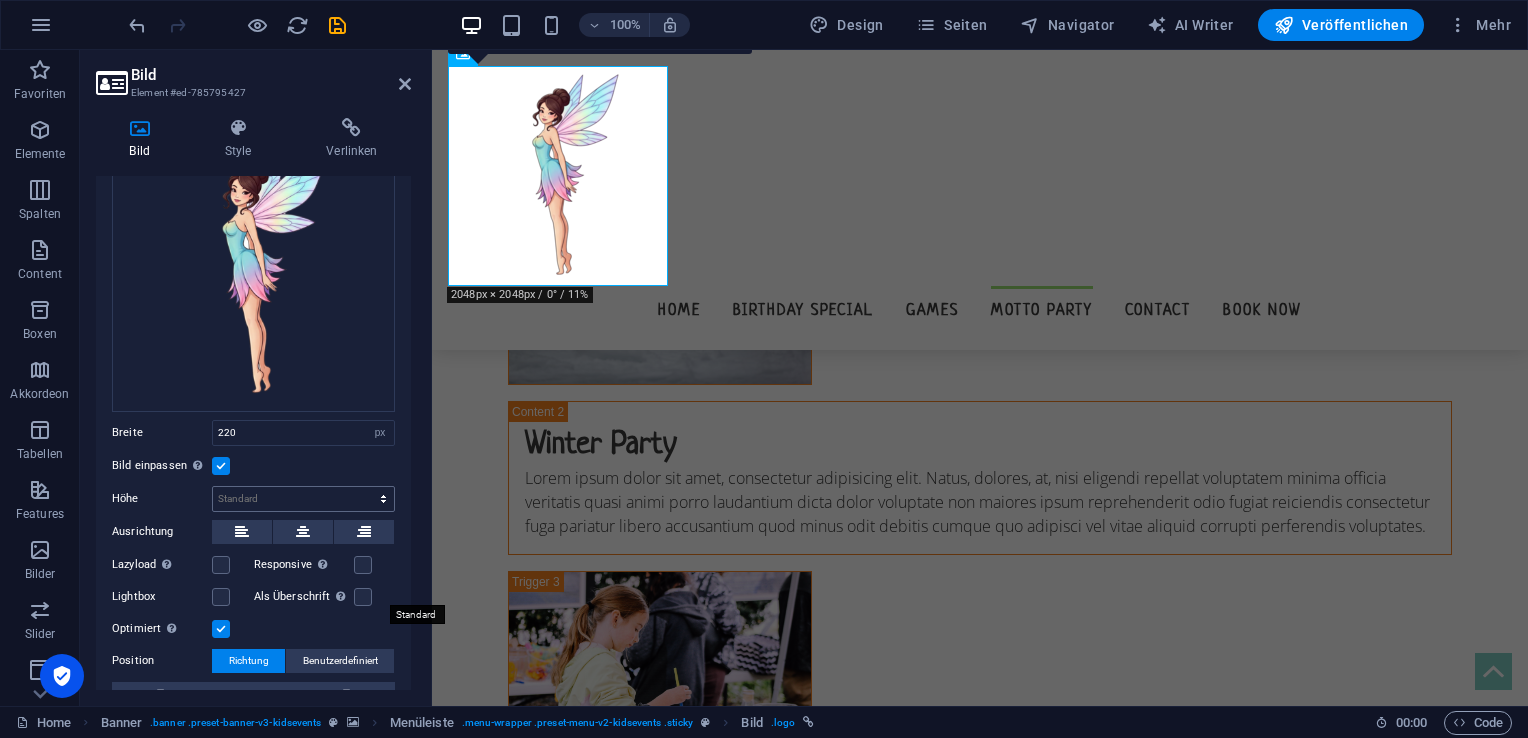scroll, scrollTop: 100, scrollLeft: 0, axis: vertical 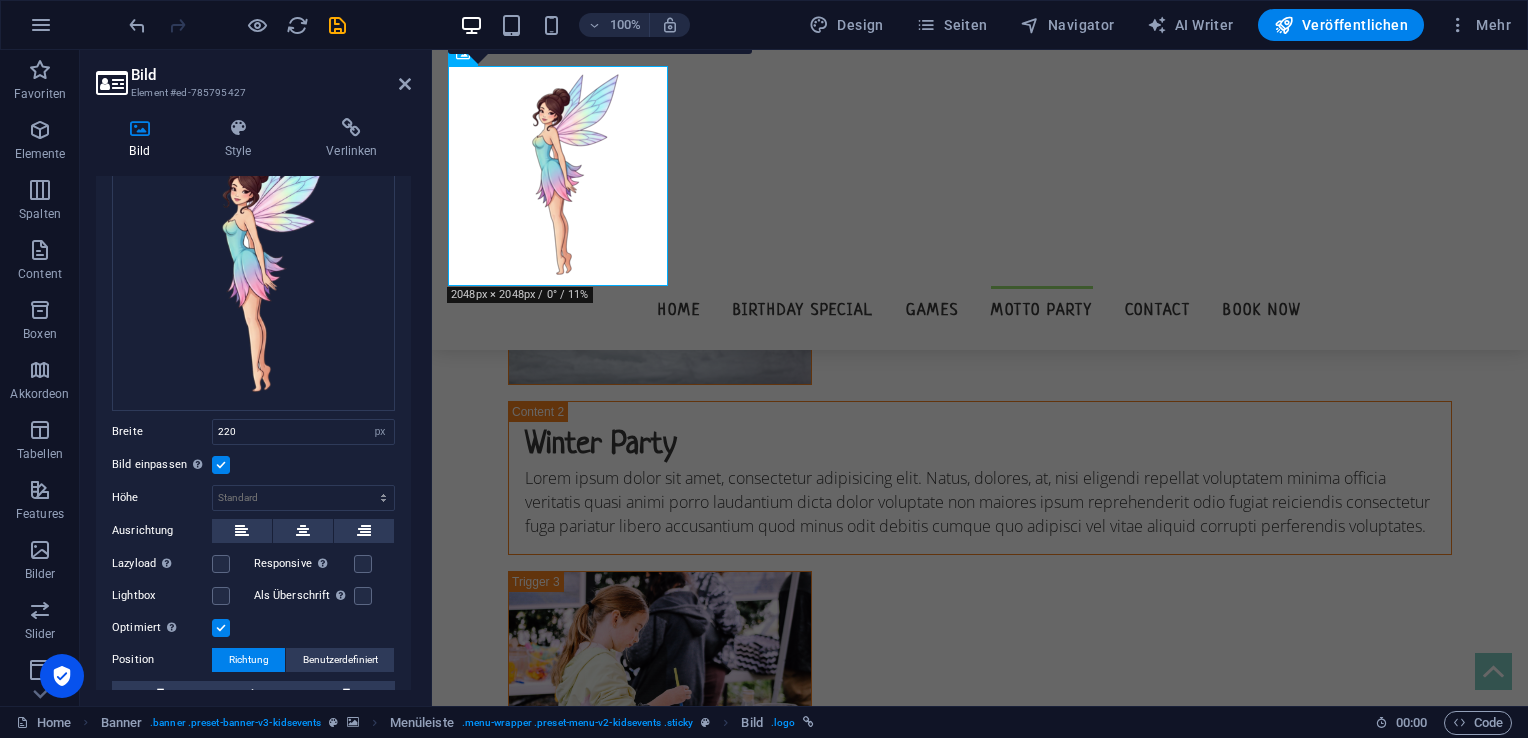 click at bounding box center [221, 628] 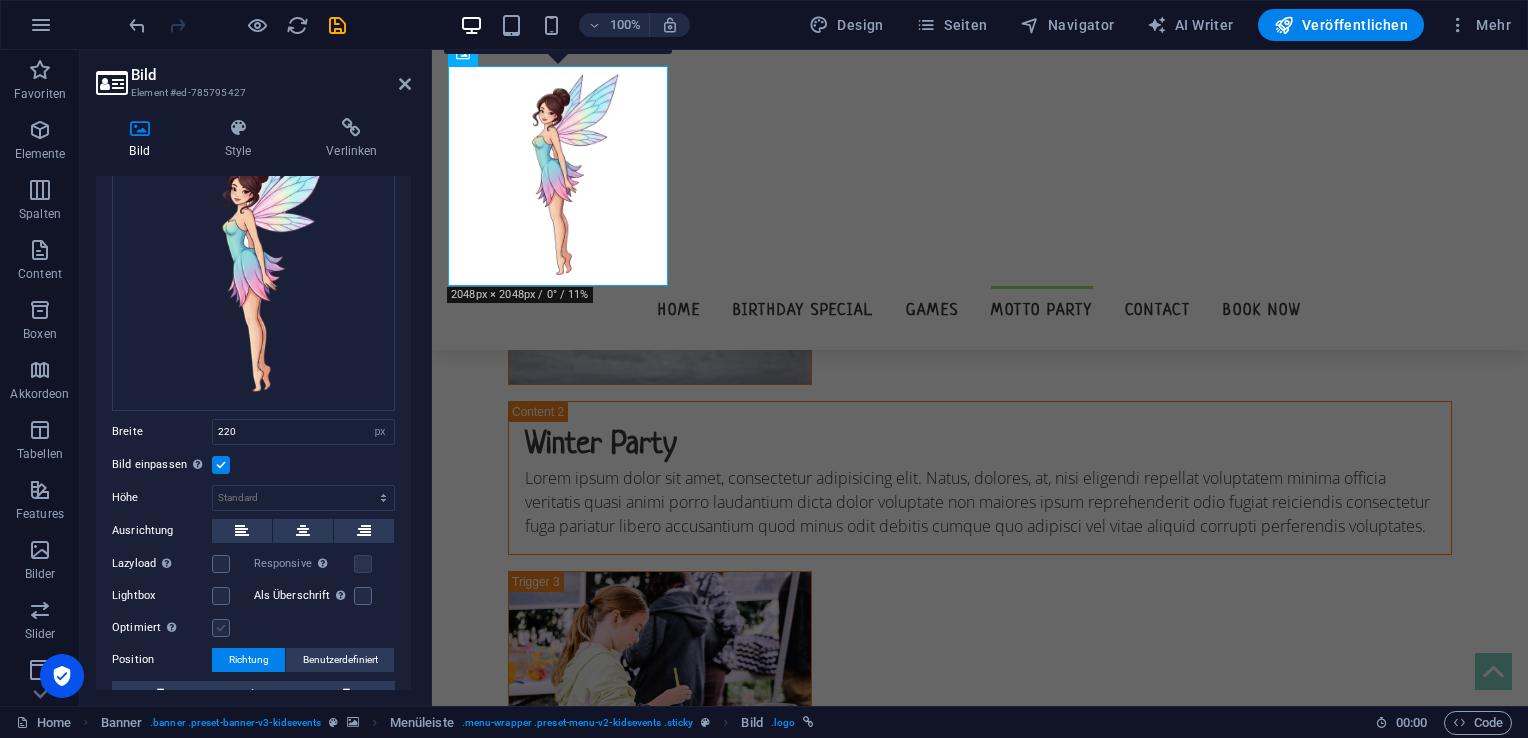 click at bounding box center (221, 628) 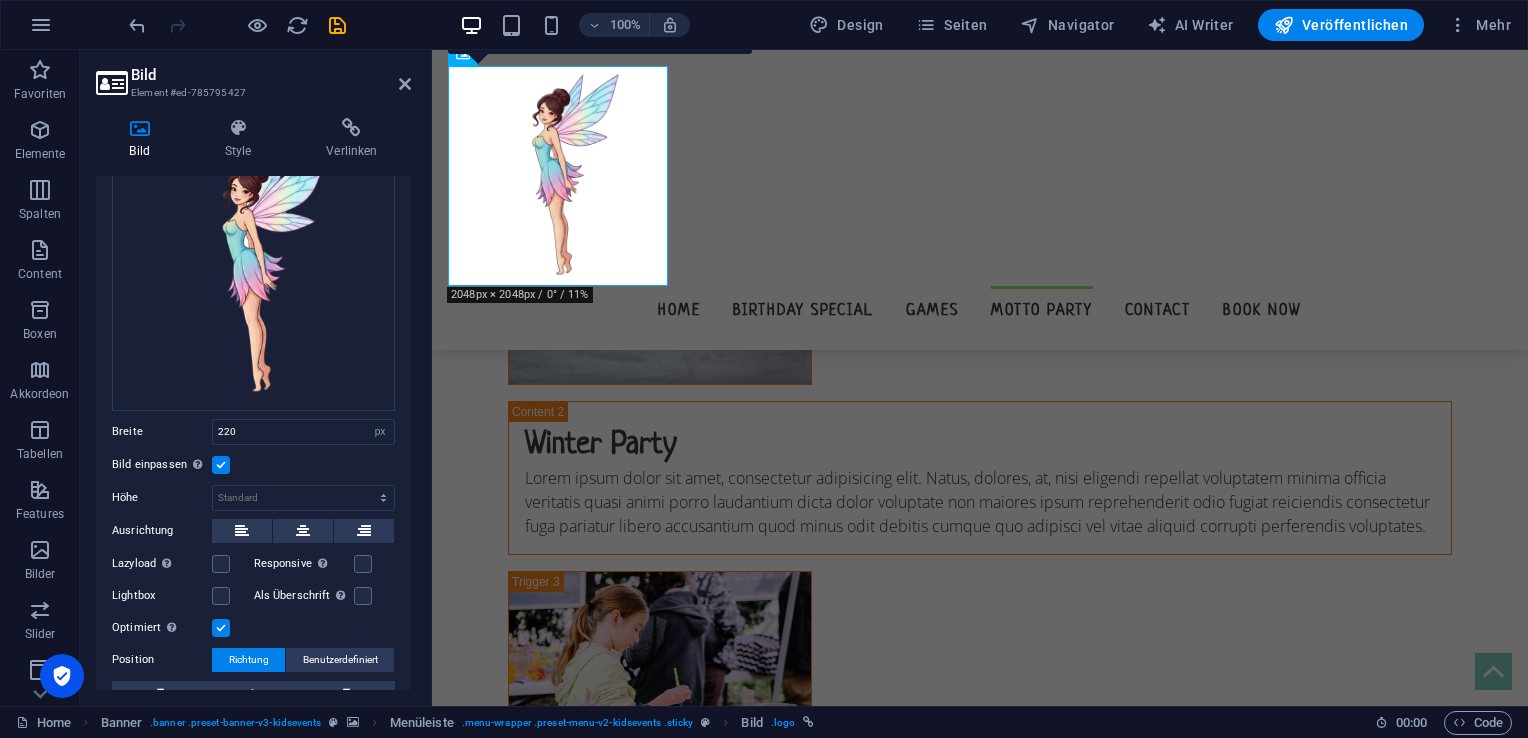 click at bounding box center [221, 628] 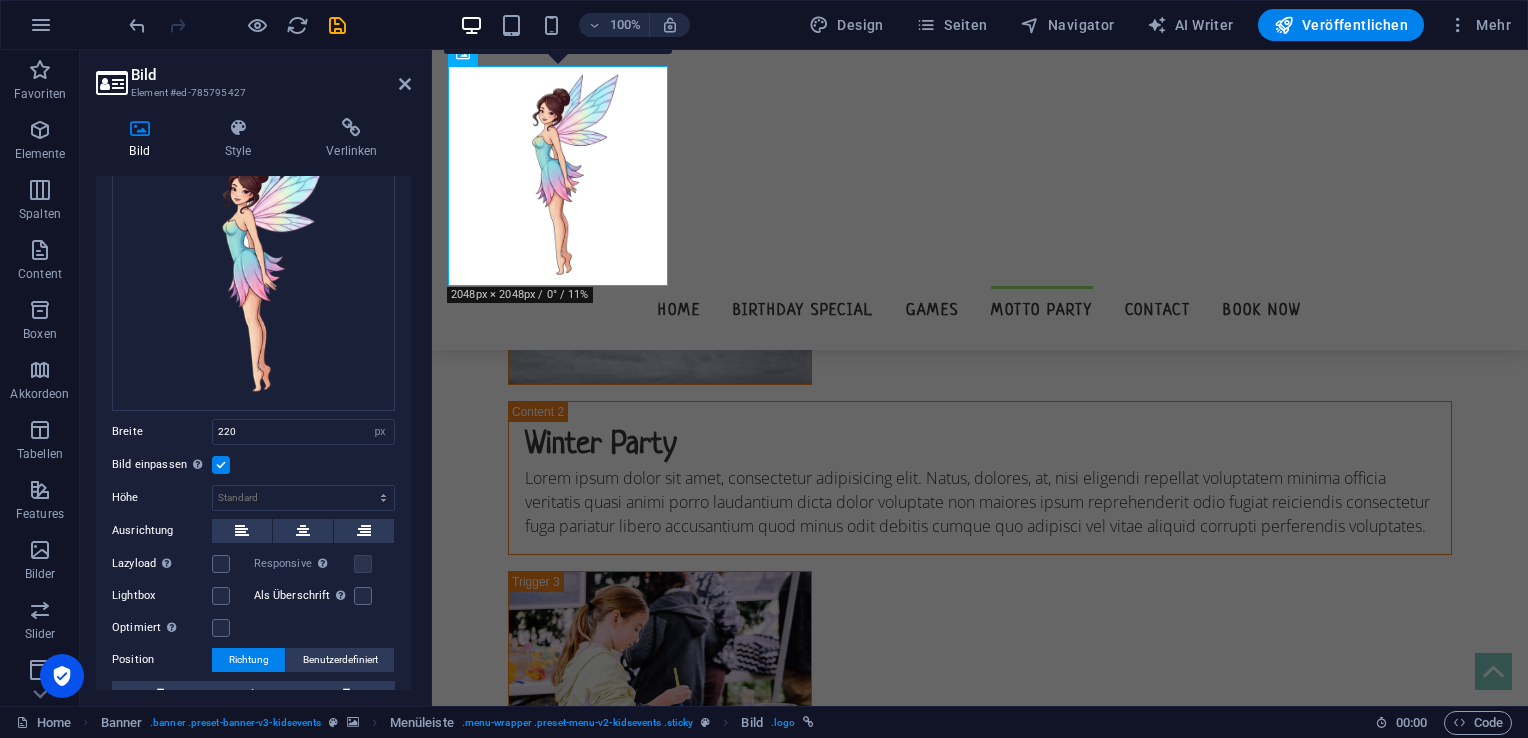 click on "Bild" at bounding box center [271, 75] 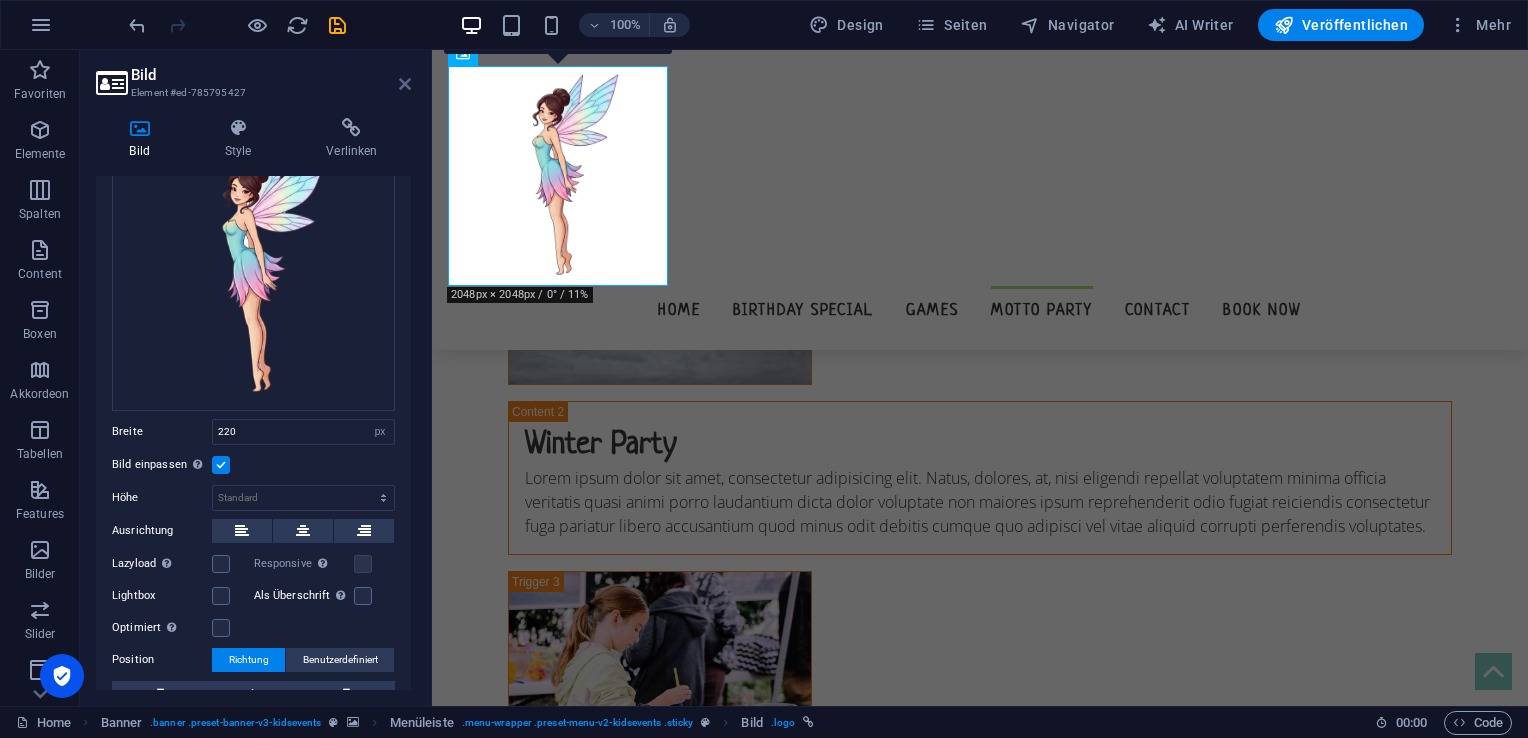 click at bounding box center [405, 84] 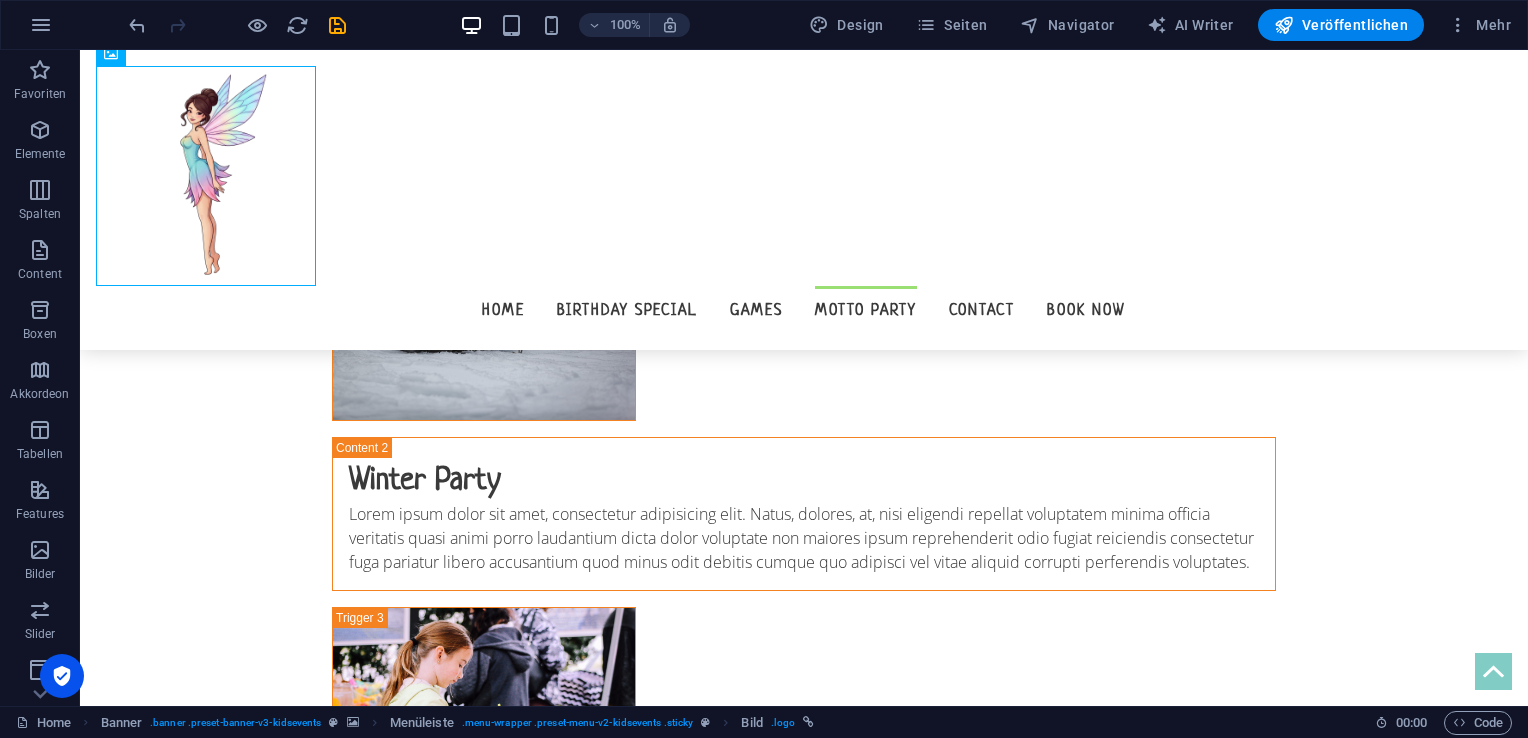 scroll, scrollTop: 5216, scrollLeft: 0, axis: vertical 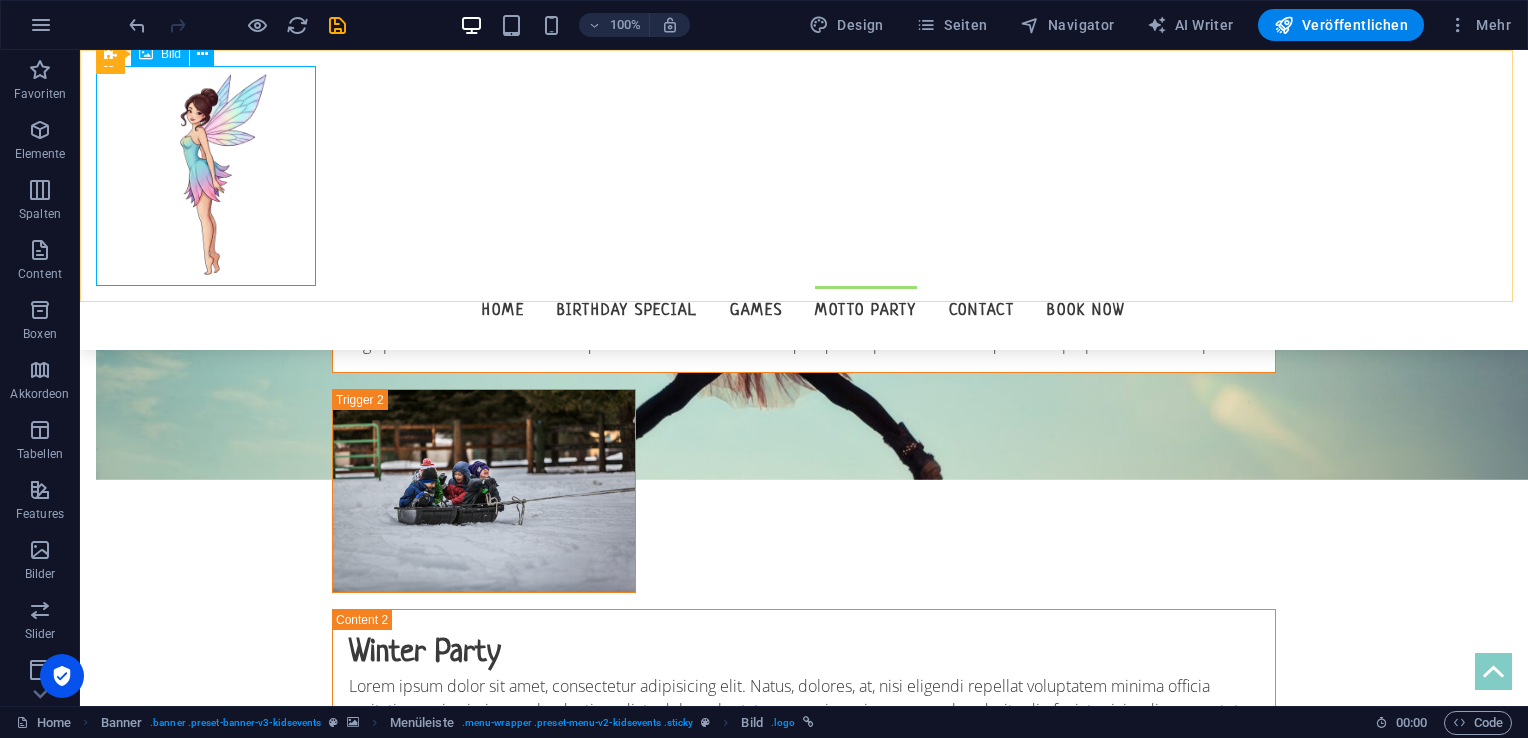 click at bounding box center (804, 176) 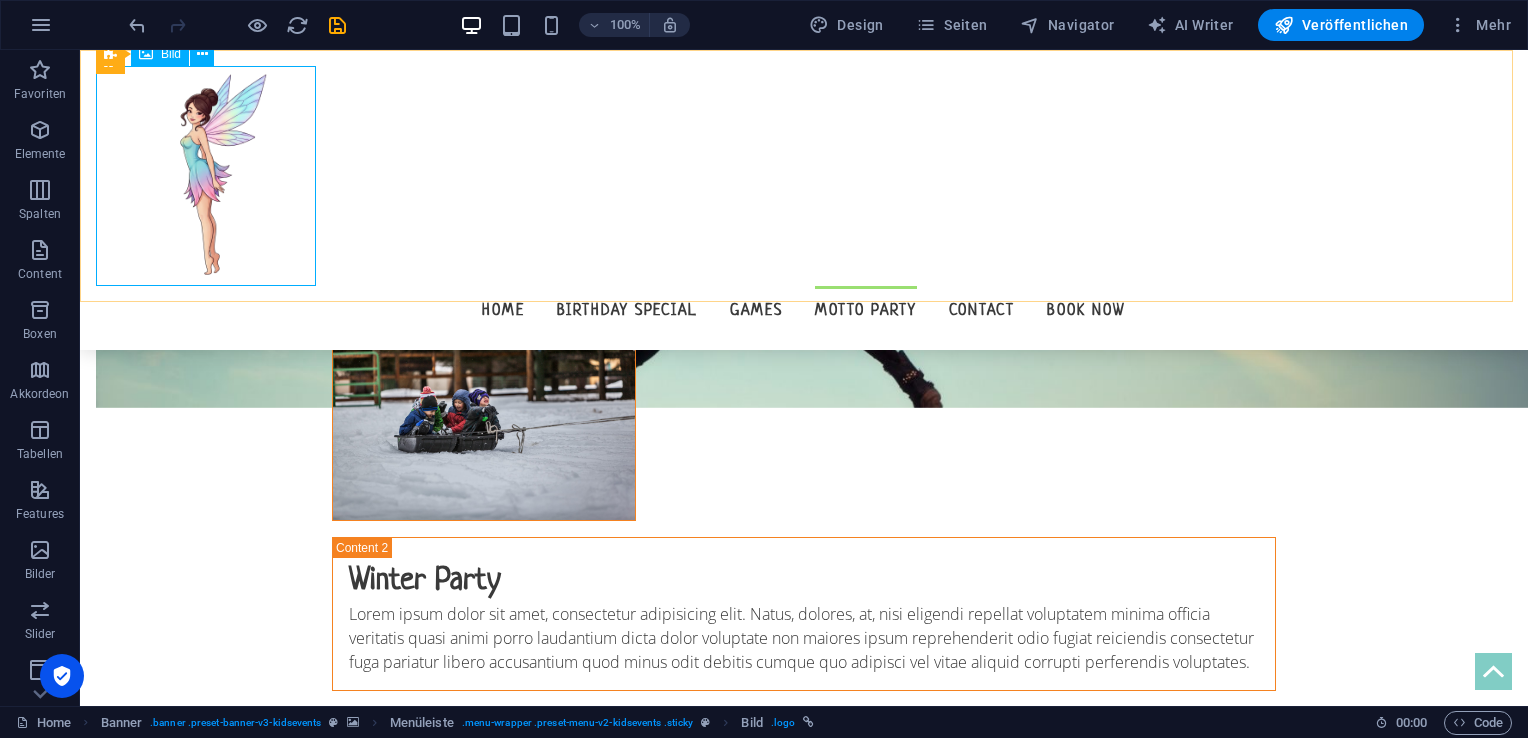 select on "px" 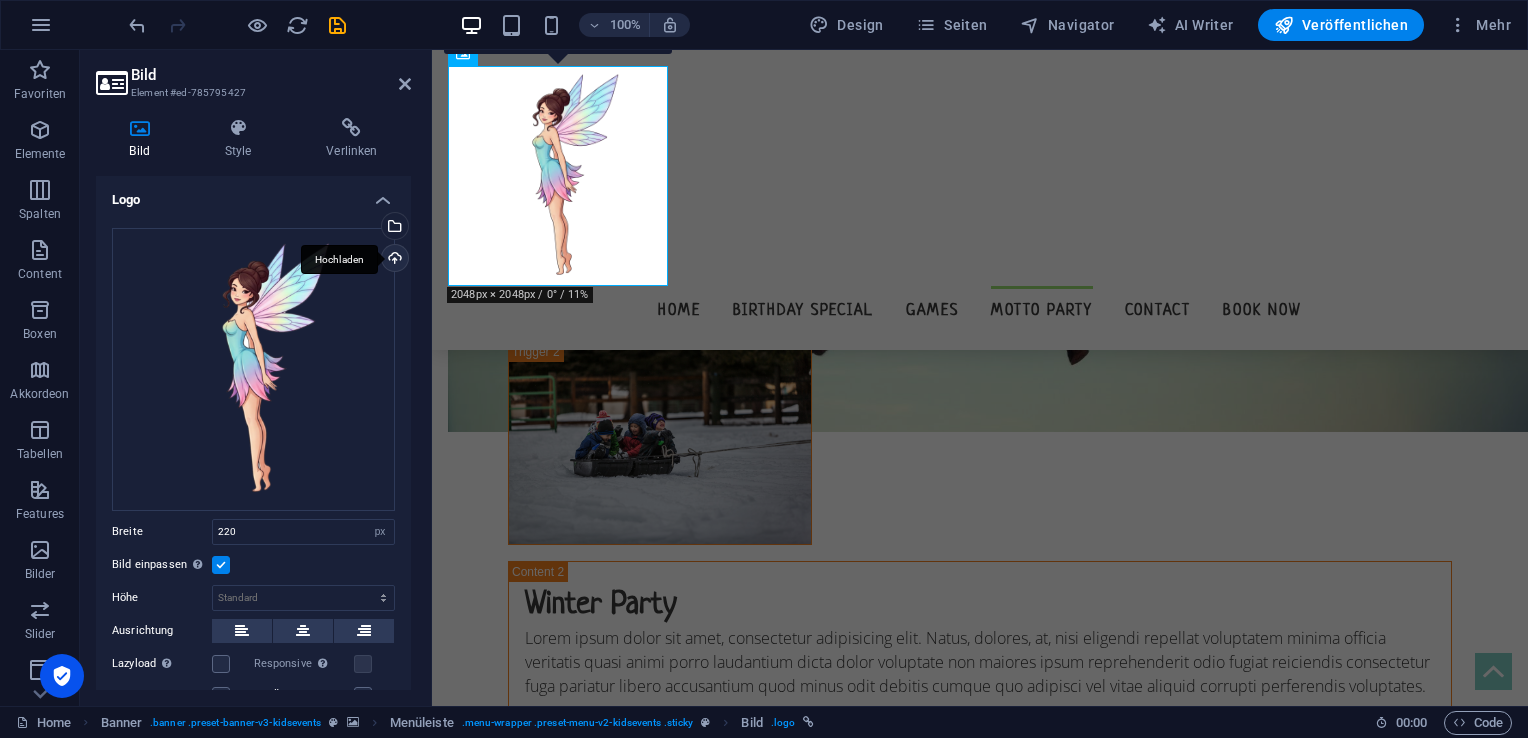 click on "Hochladen" at bounding box center [393, 260] 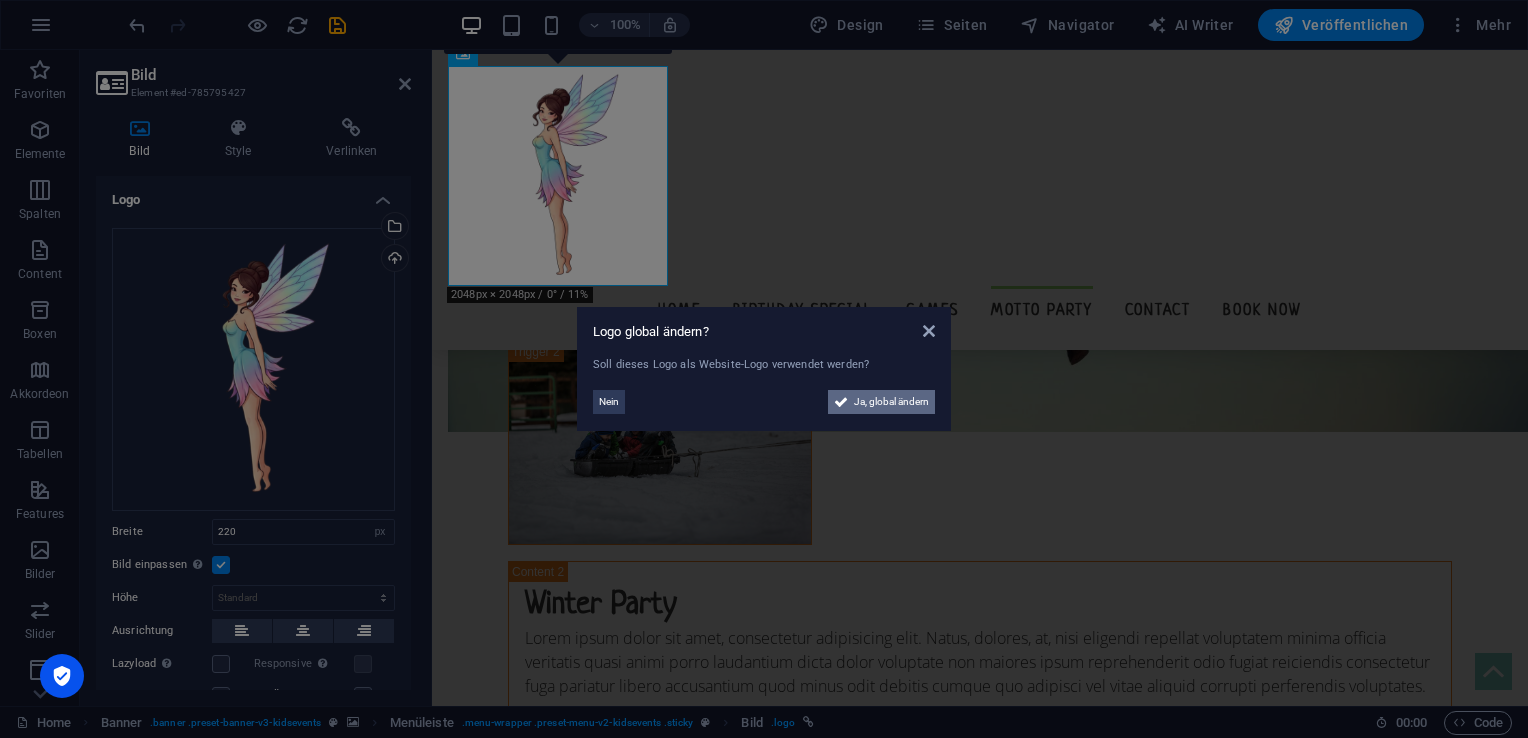 click on "Ja, global ändern" at bounding box center [891, 402] 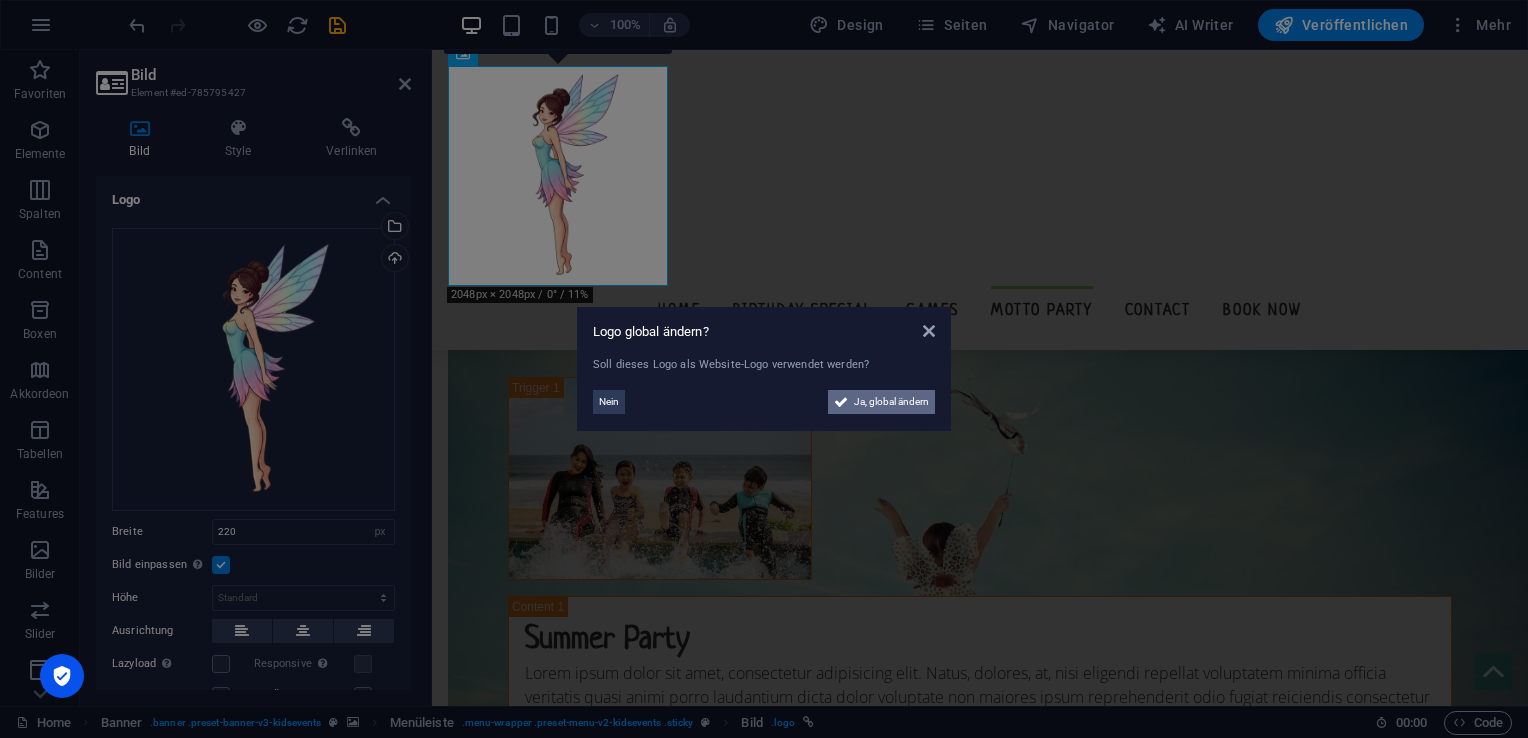 scroll, scrollTop: 5516, scrollLeft: 0, axis: vertical 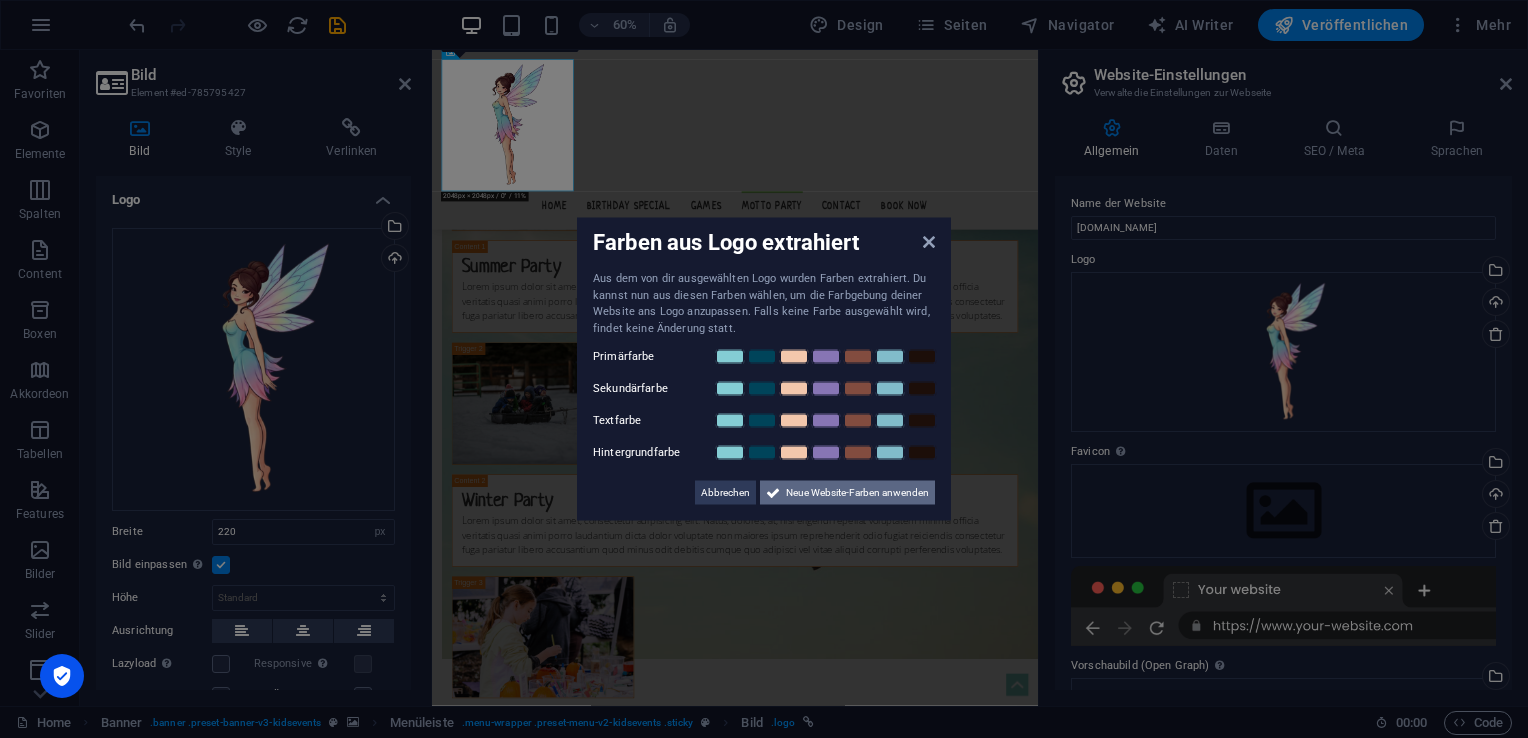 click on "Neue Website-Farben anwenden" at bounding box center [857, 493] 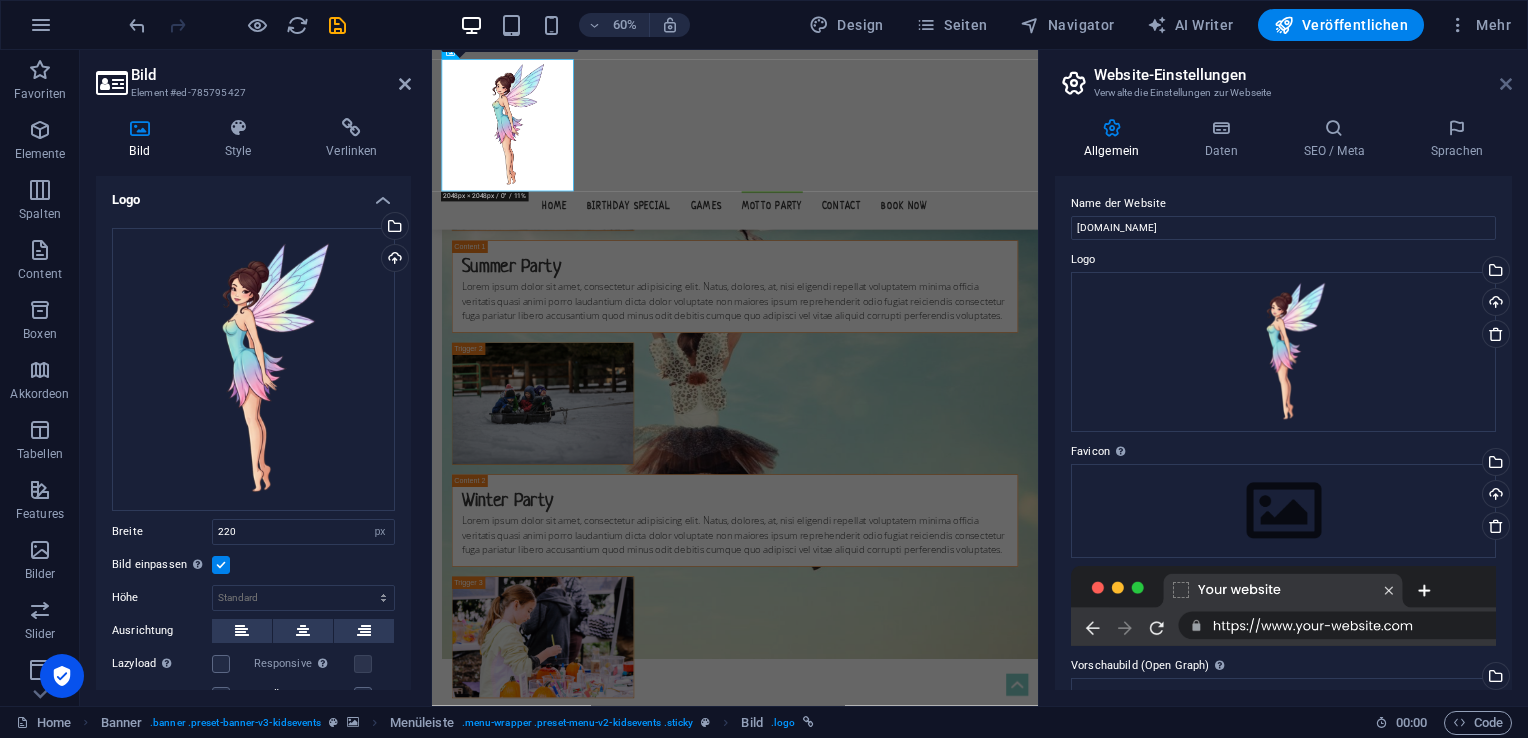 click at bounding box center (1506, 84) 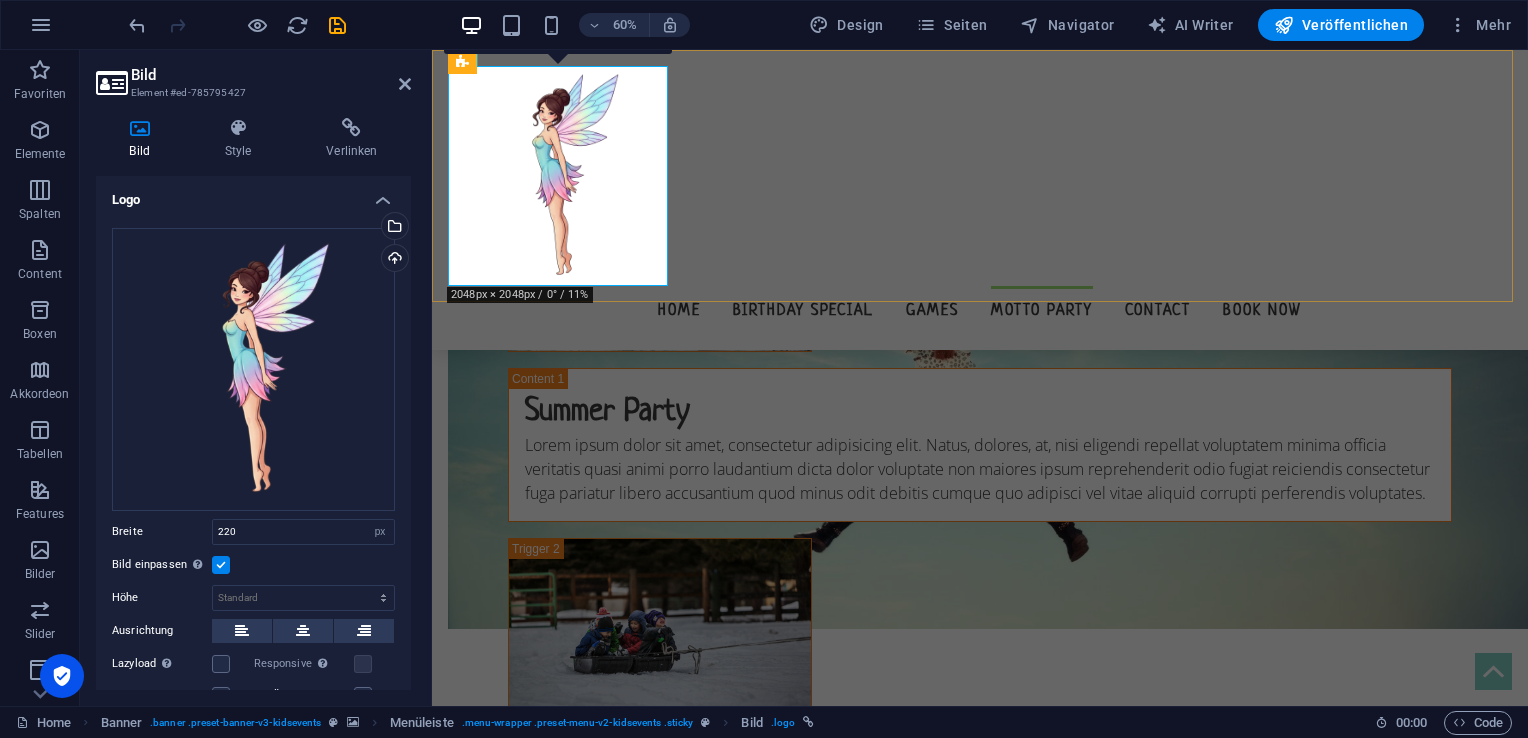 scroll, scrollTop: 5288, scrollLeft: 0, axis: vertical 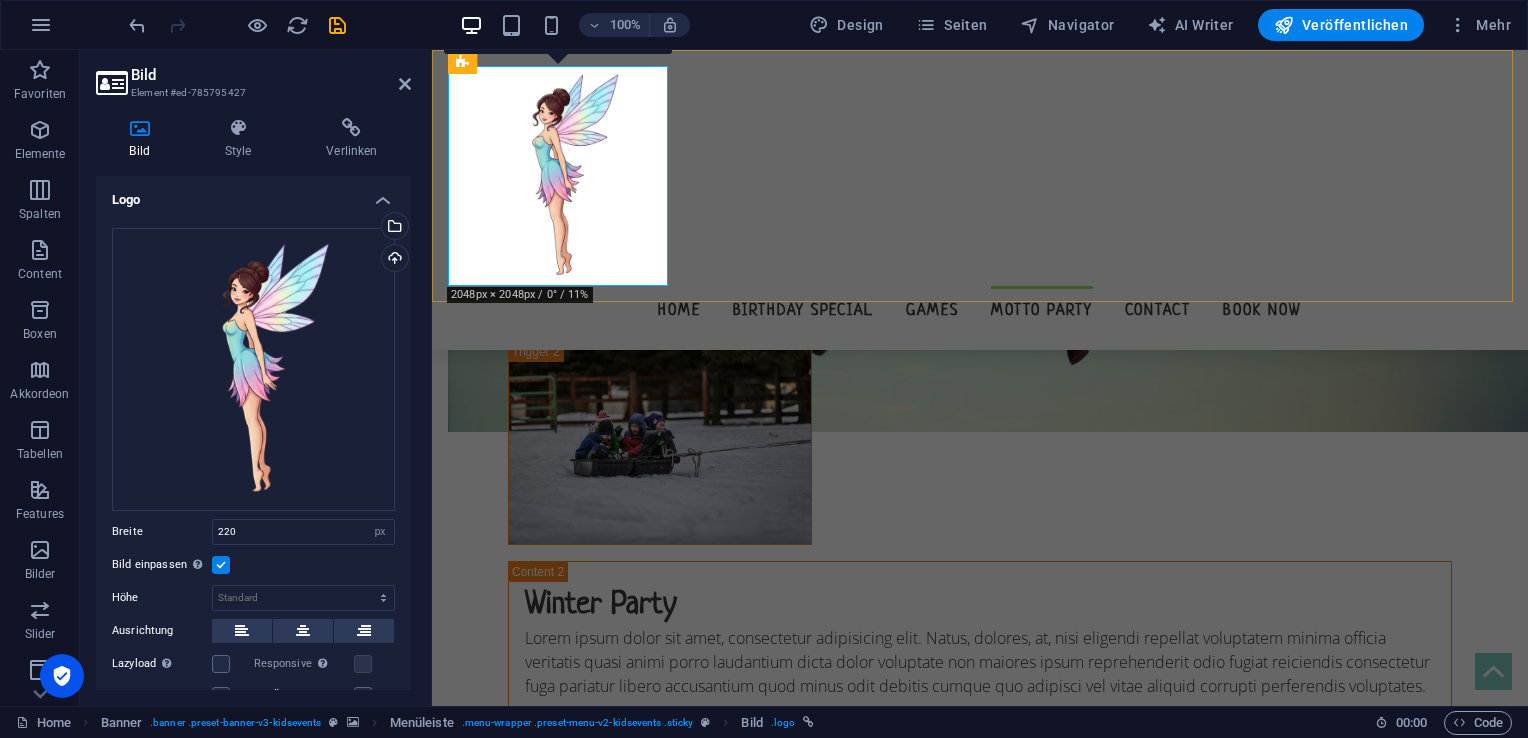 click on "Home Birthday Special Games Motto Party Contact Book now" at bounding box center (980, 200) 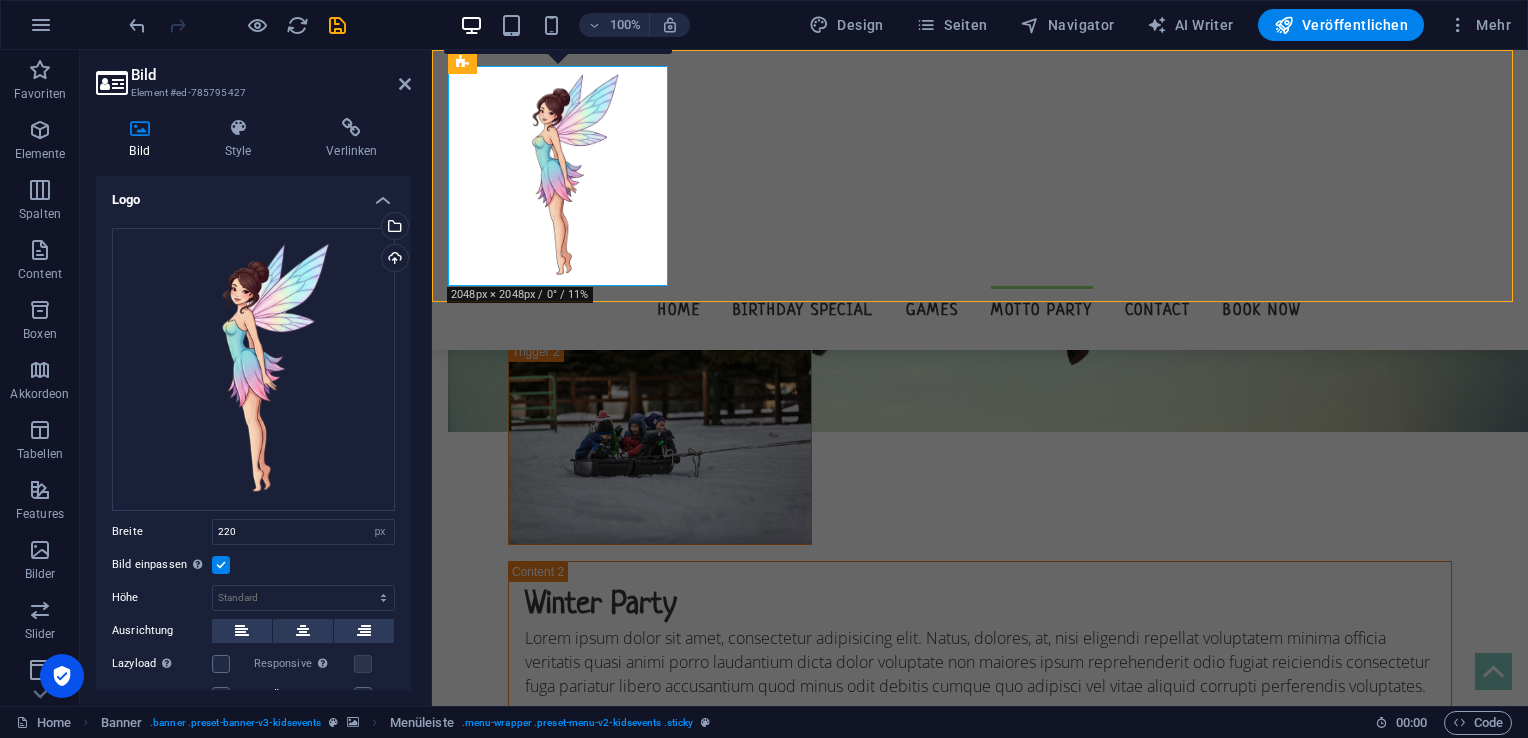scroll, scrollTop: 5216, scrollLeft: 0, axis: vertical 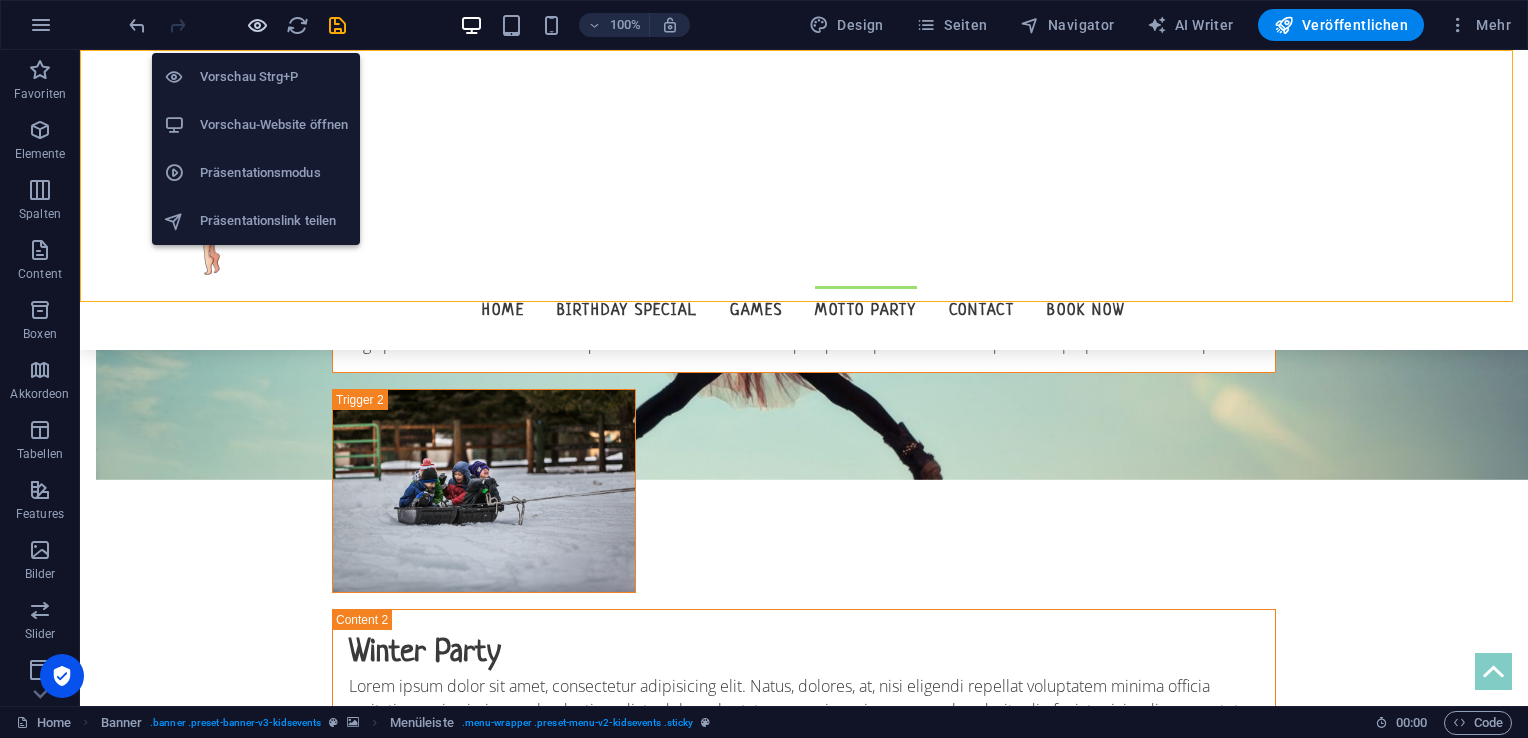 click at bounding box center [257, 25] 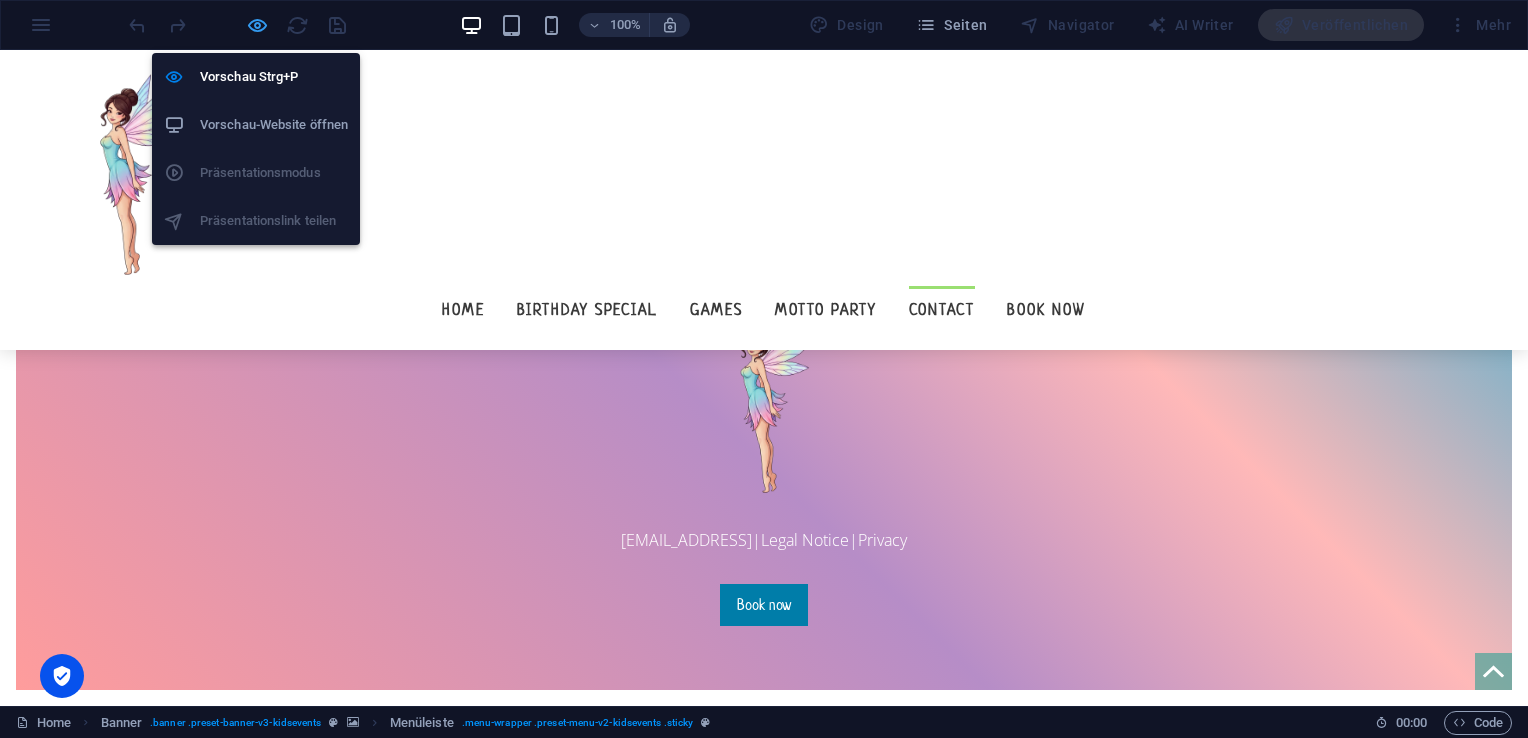 scroll, scrollTop: 2853, scrollLeft: 0, axis: vertical 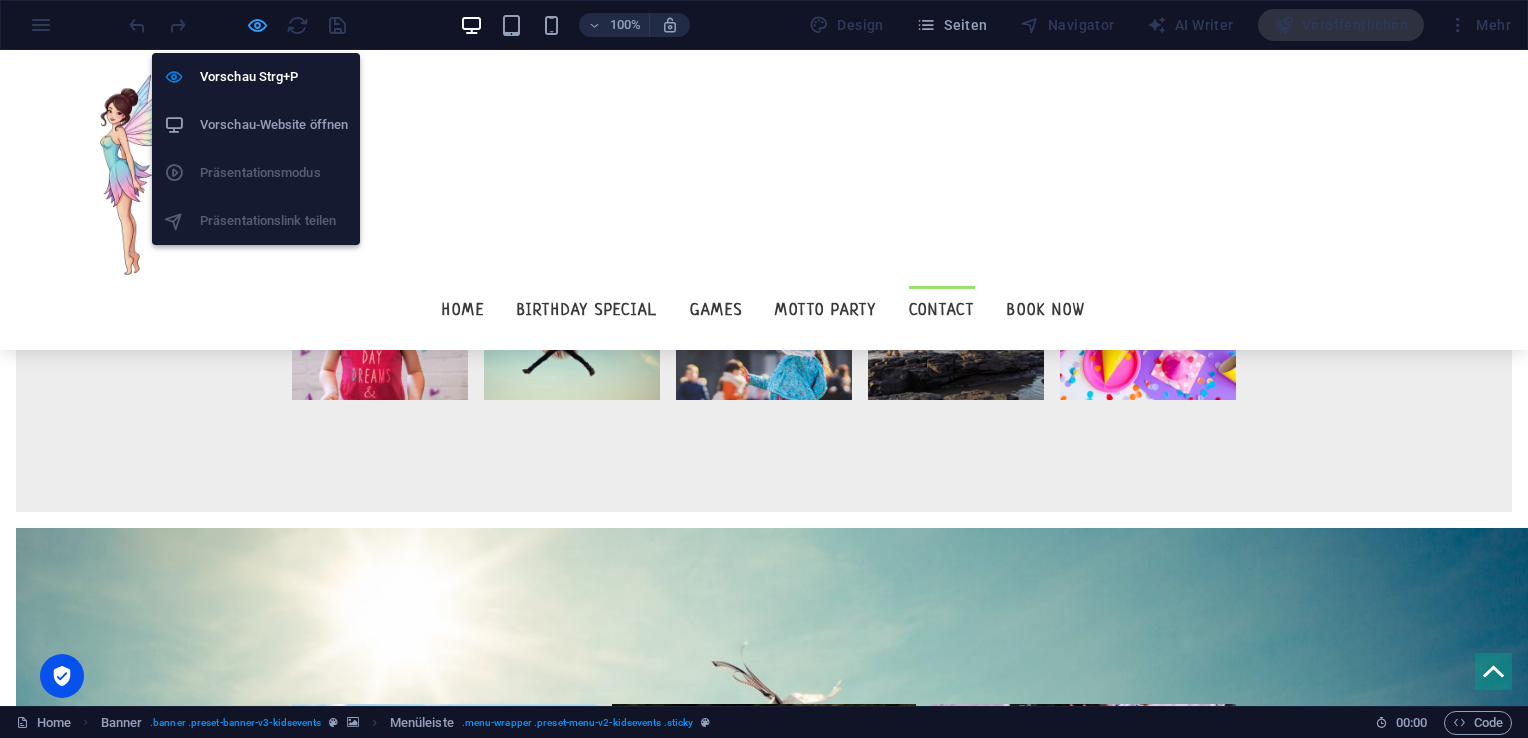 click at bounding box center [257, 25] 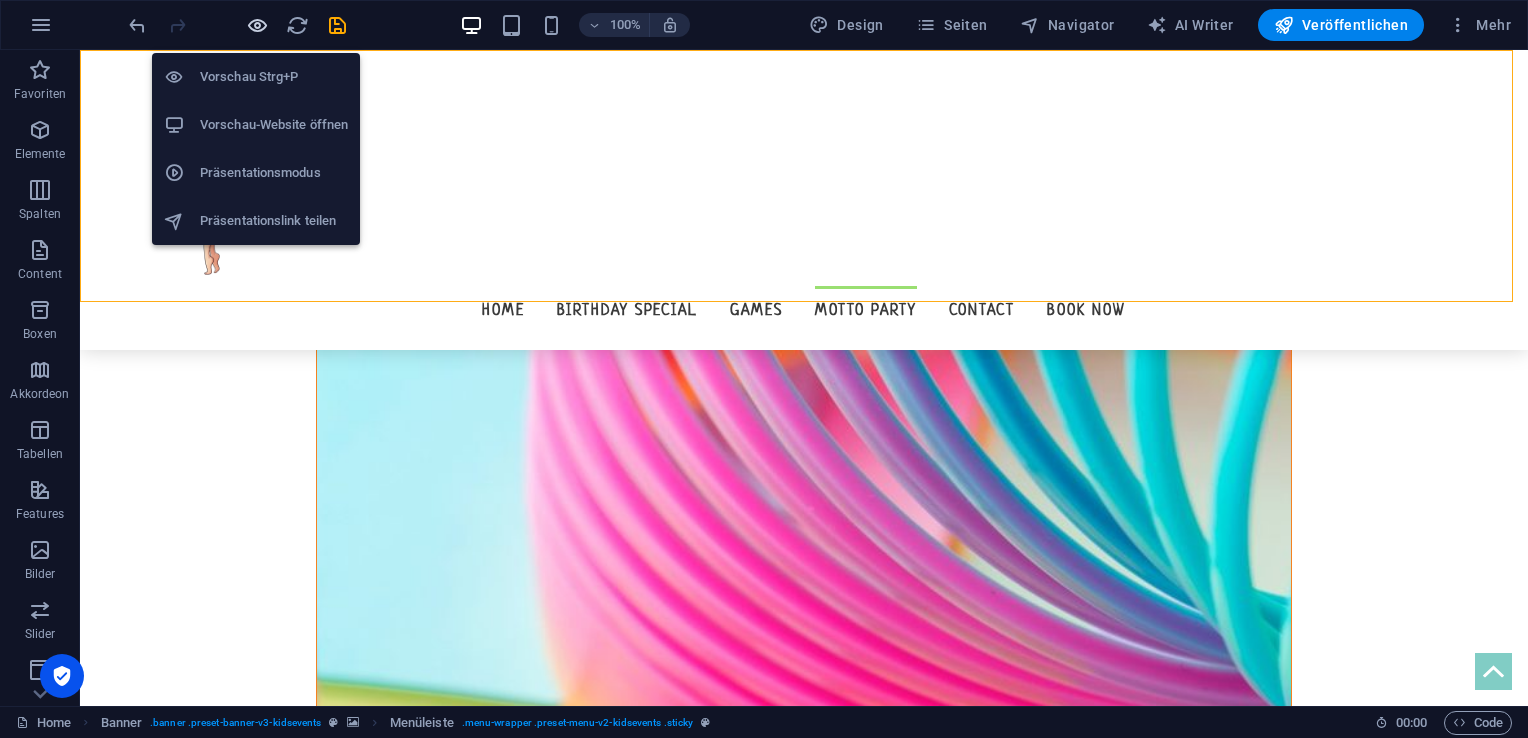 scroll, scrollTop: 5216, scrollLeft: 0, axis: vertical 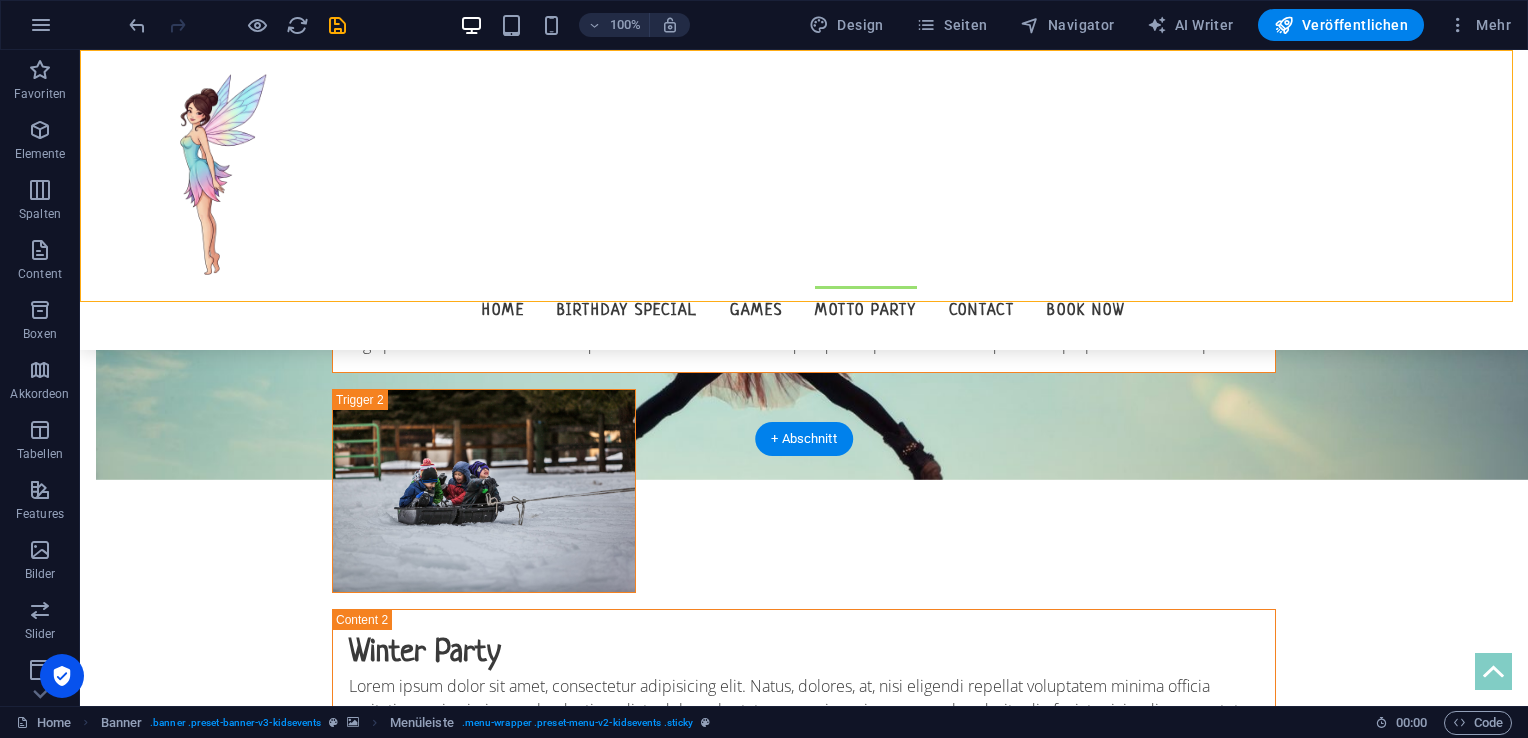 click at bounding box center [820, 152] 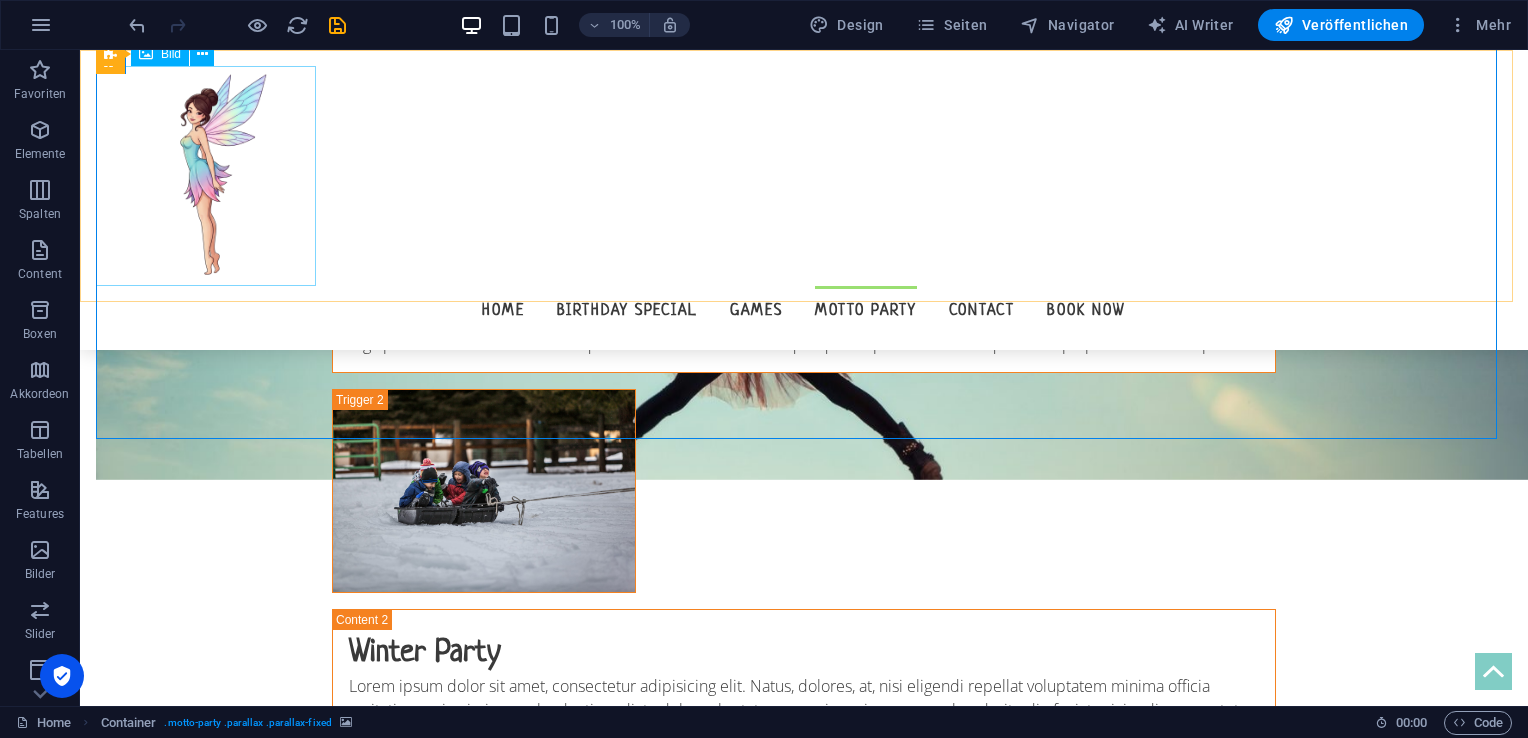 click at bounding box center [804, 176] 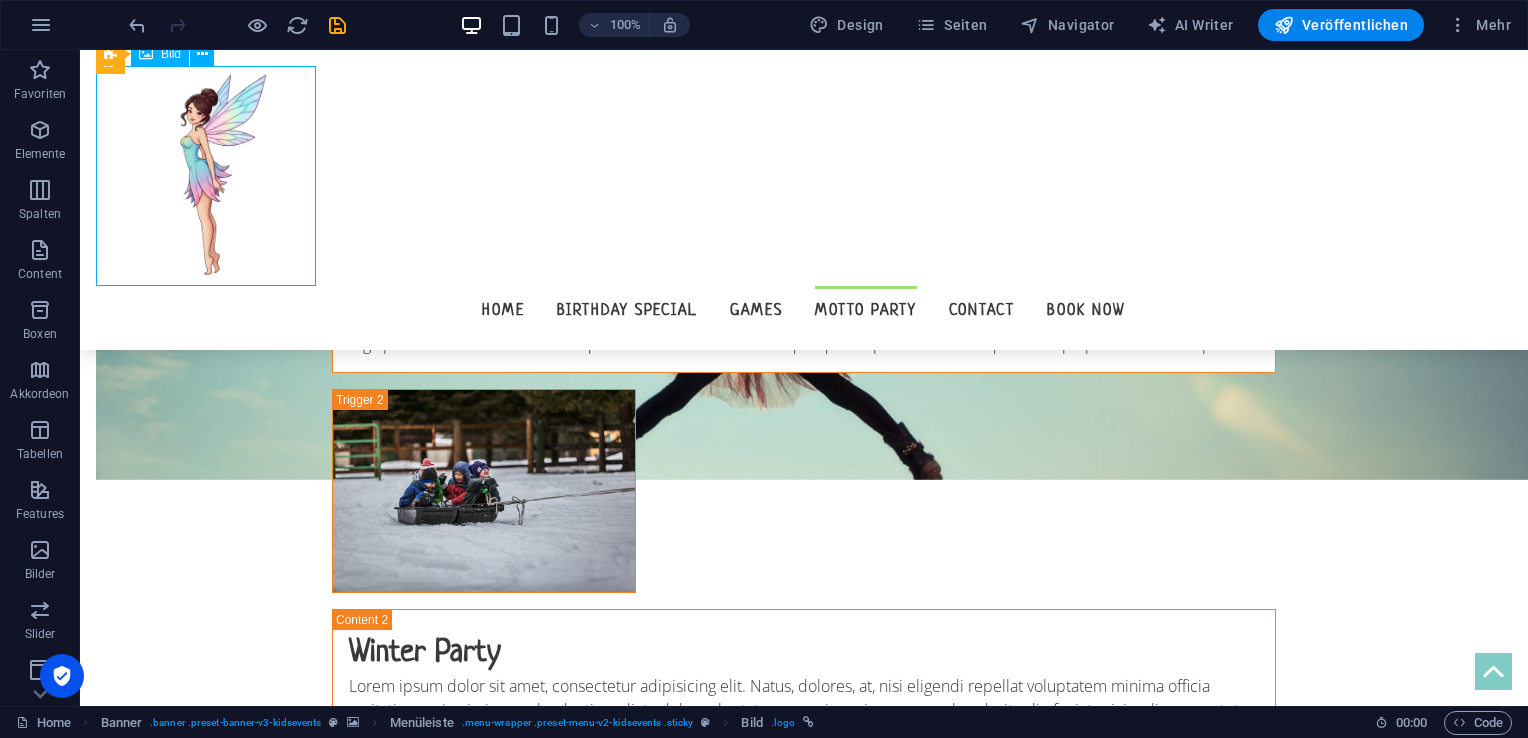 click at bounding box center (804, 176) 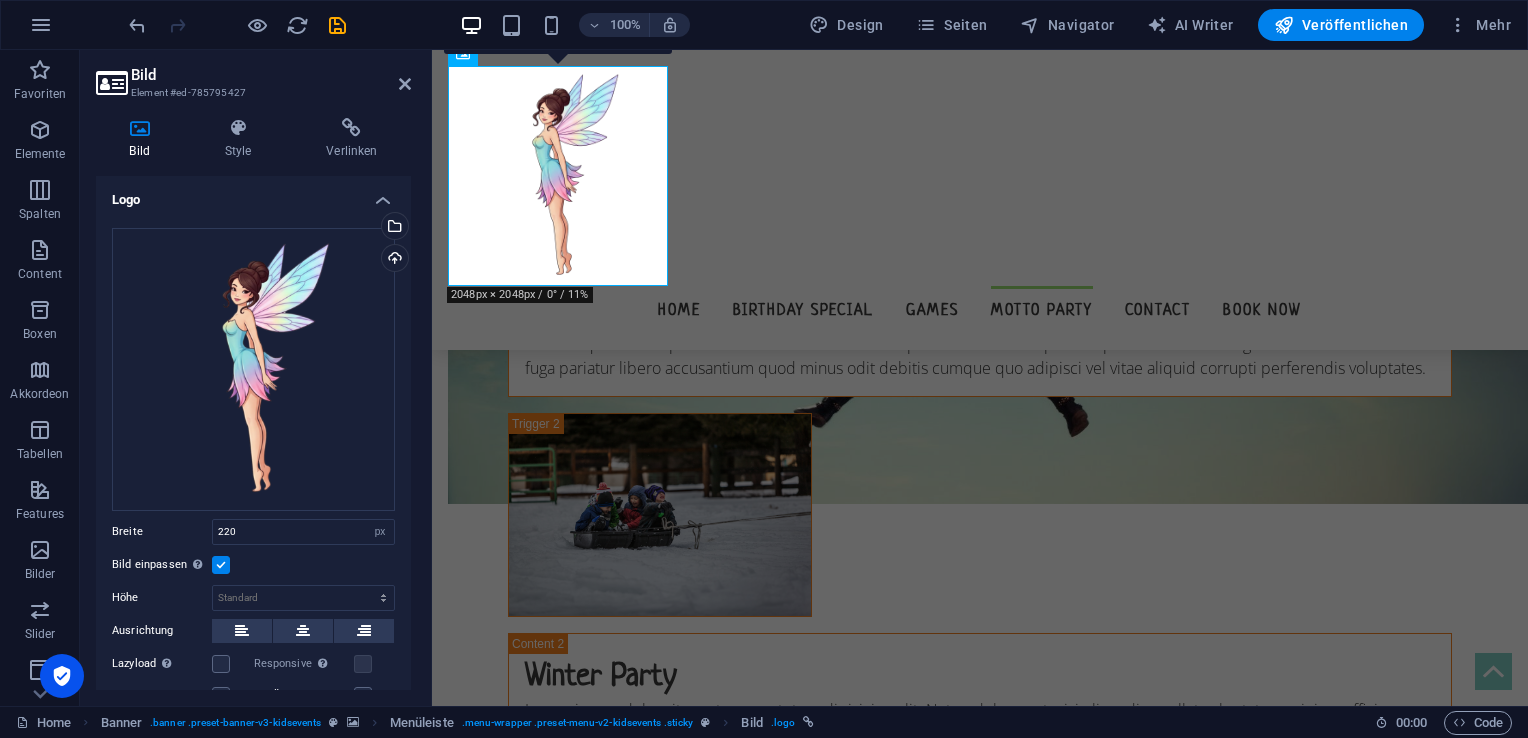 scroll, scrollTop: 5288, scrollLeft: 0, axis: vertical 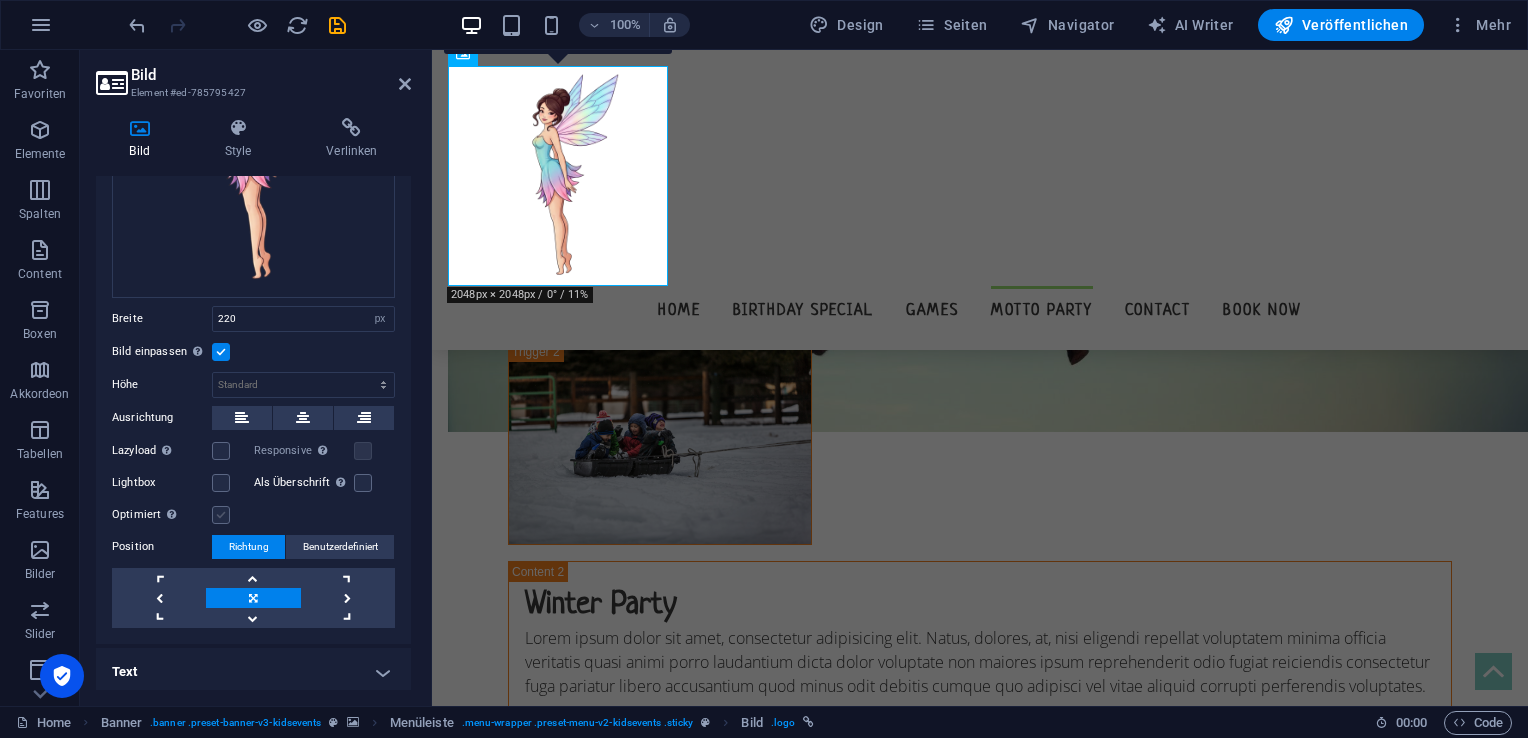 click at bounding box center (221, 515) 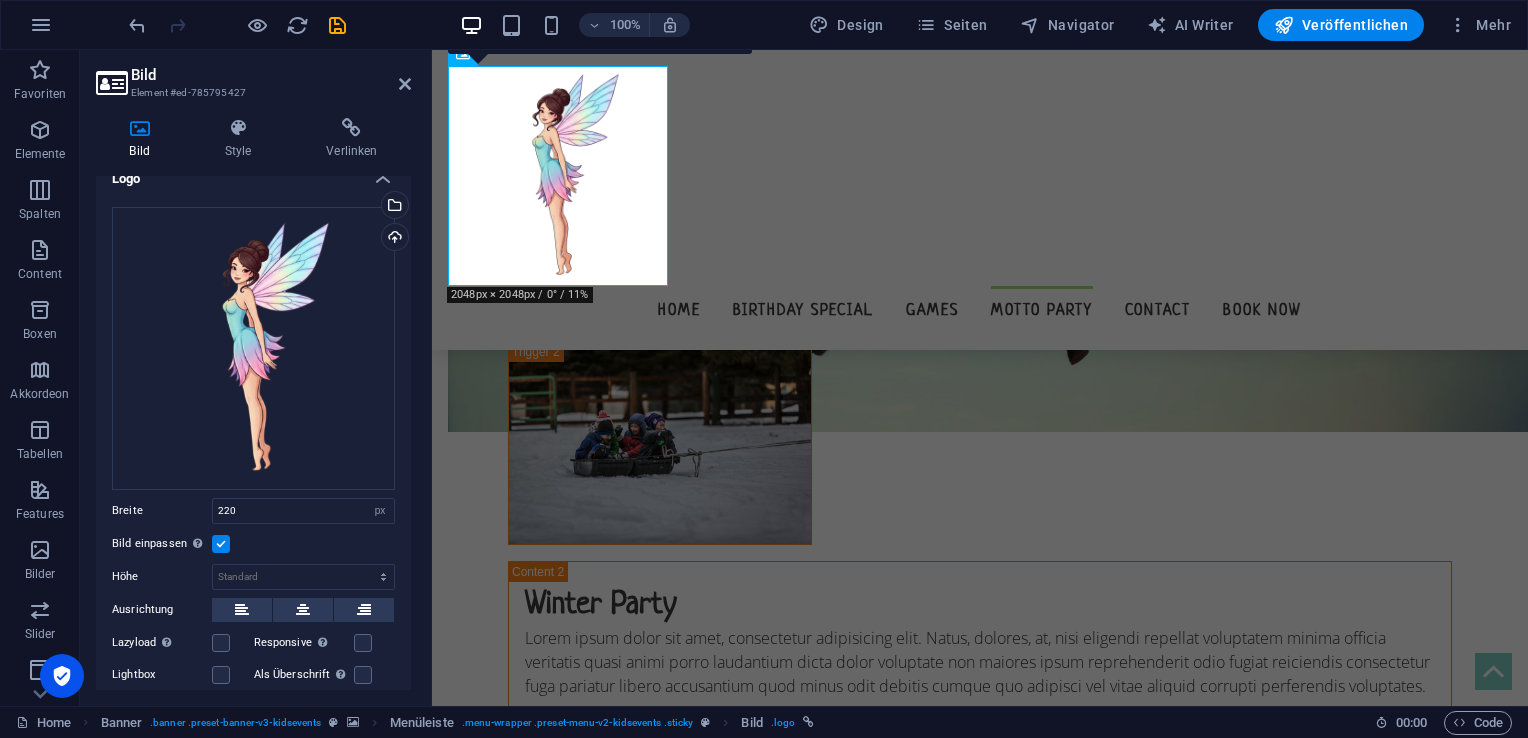 scroll, scrollTop: 17, scrollLeft: 0, axis: vertical 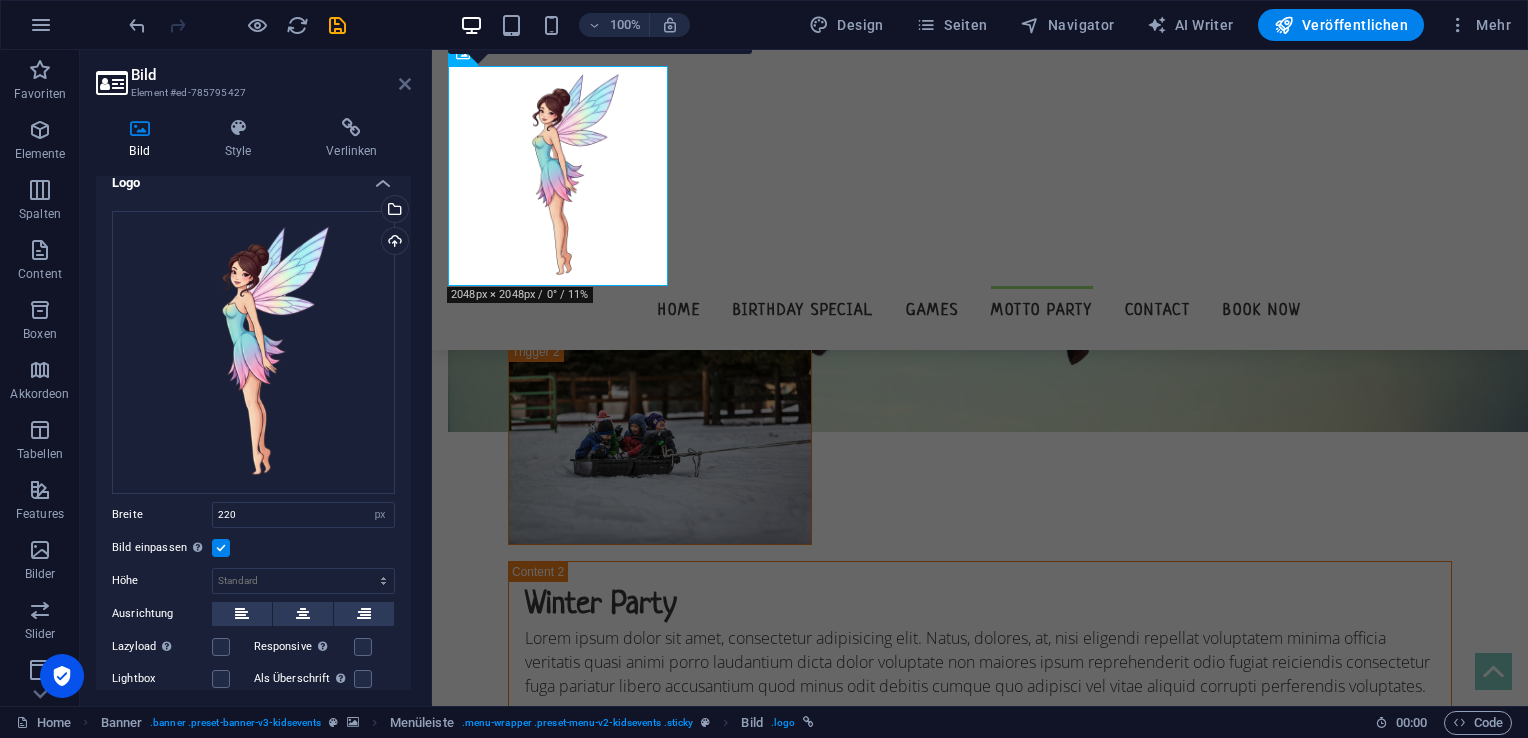 click at bounding box center [405, 84] 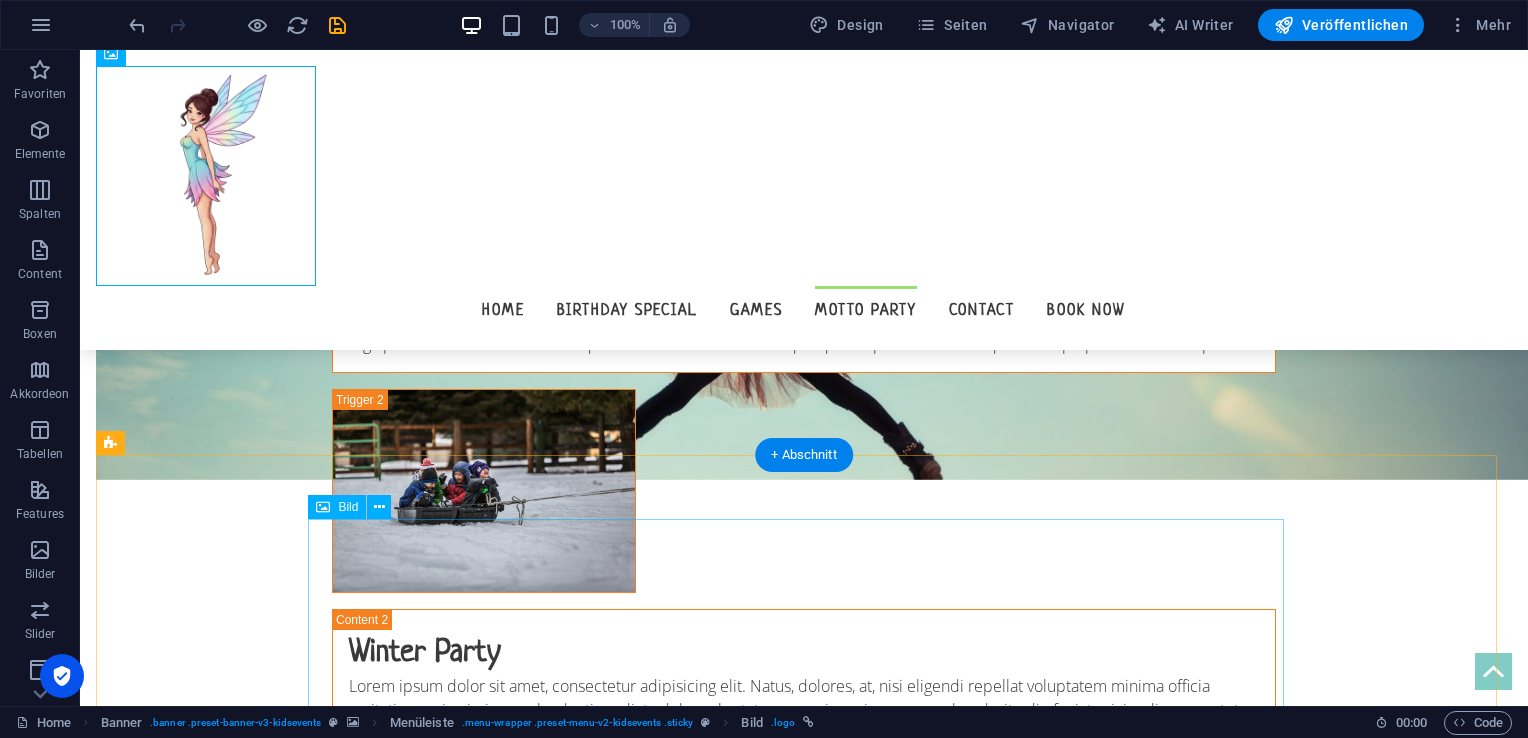 click at bounding box center [804, 2627] 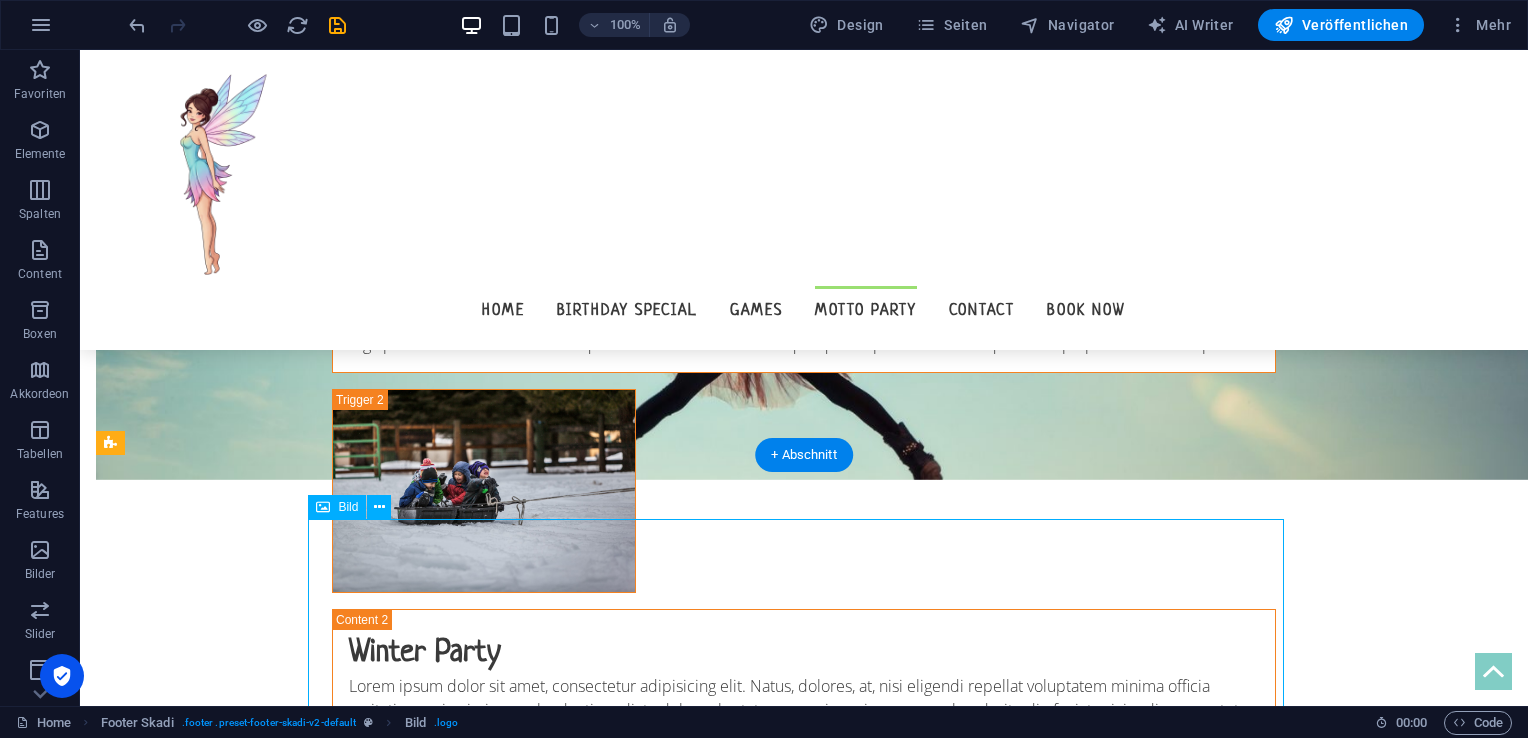 click at bounding box center (804, 2627) 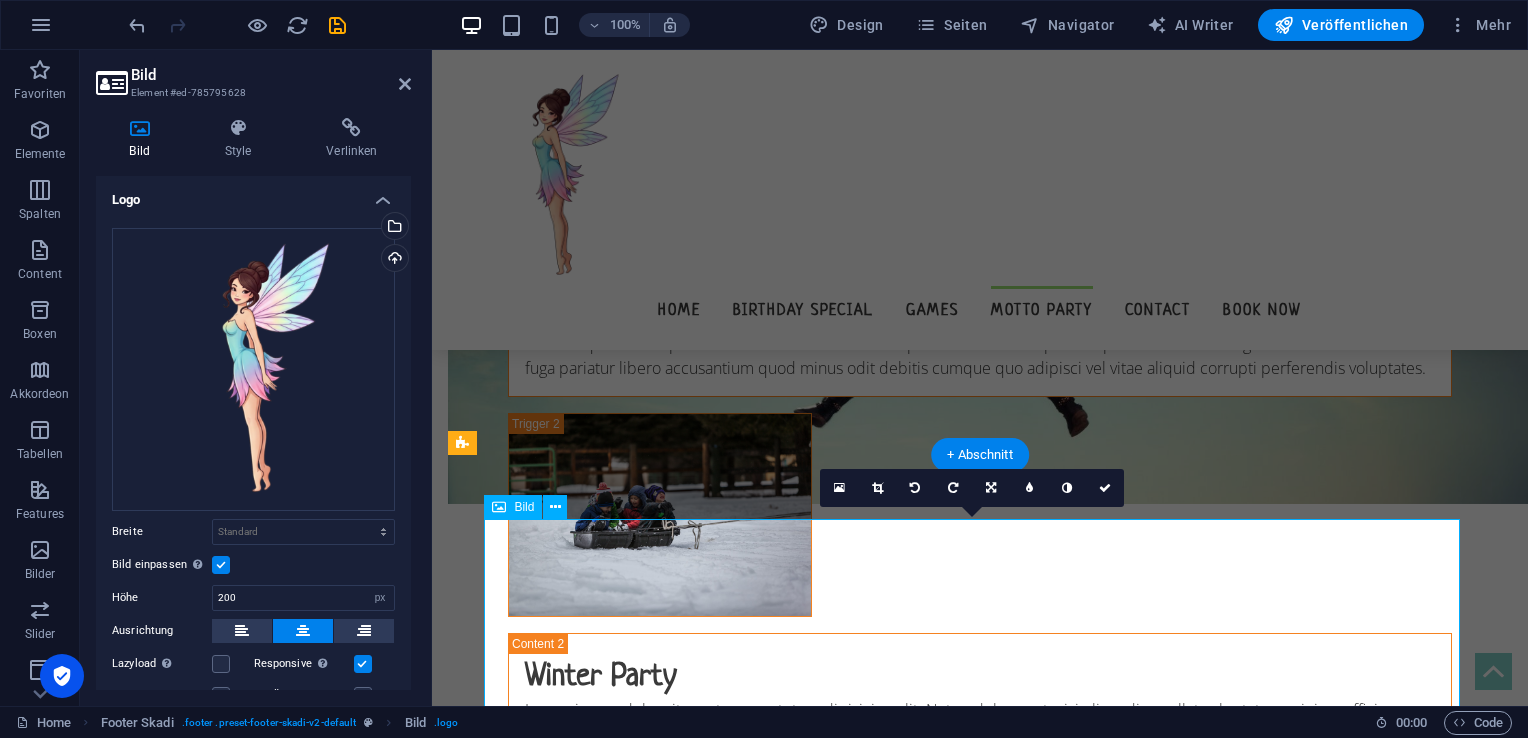 scroll, scrollTop: 5288, scrollLeft: 0, axis: vertical 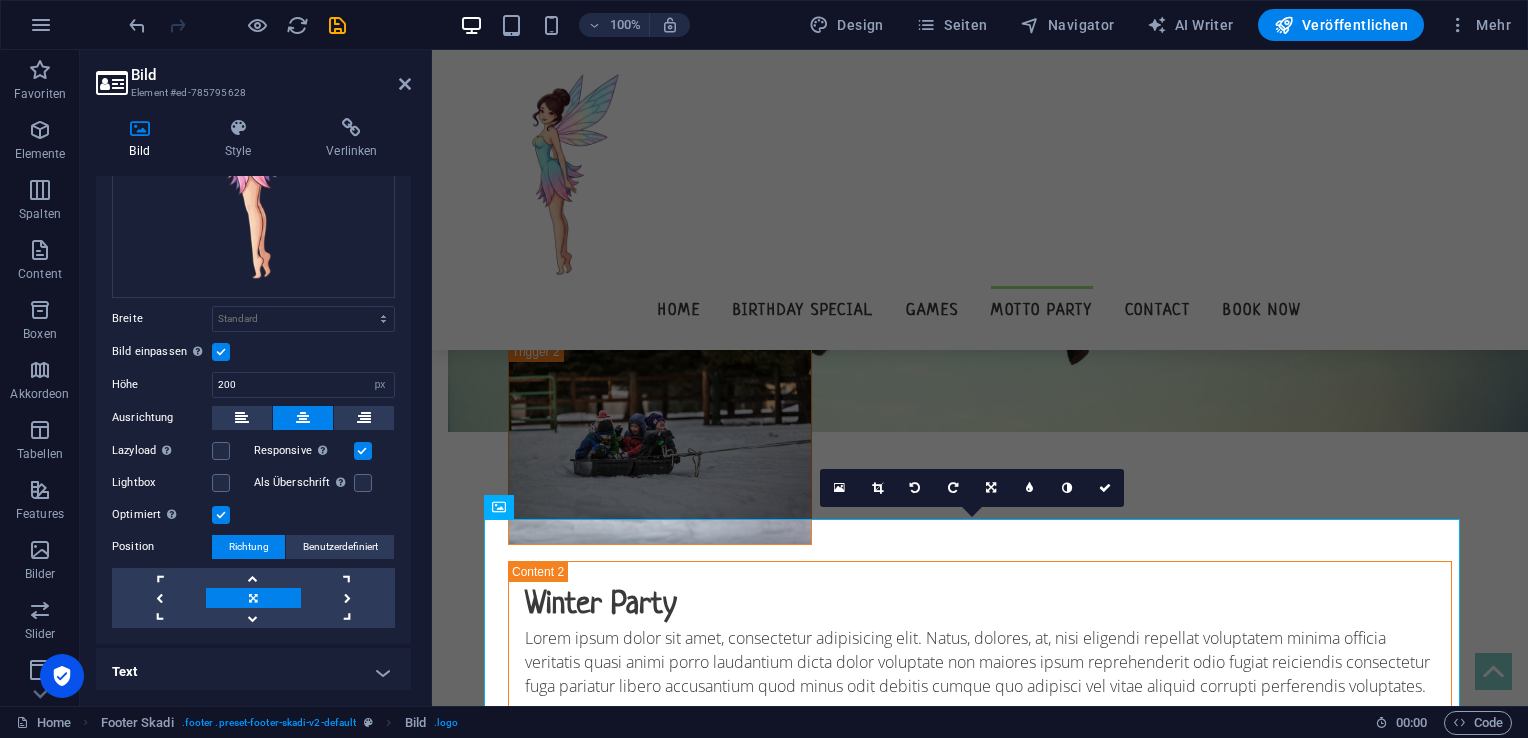click at bounding box center [221, 515] 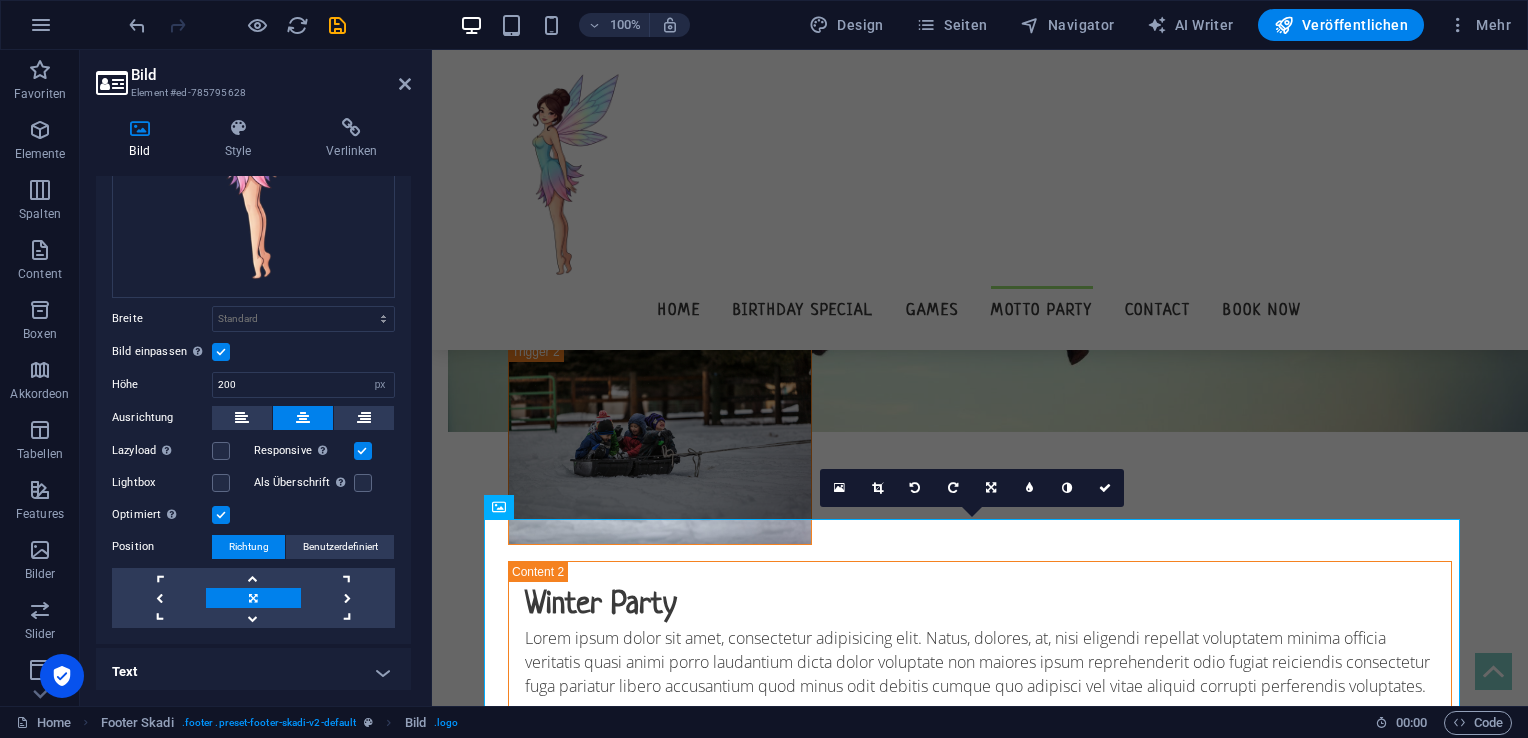 click on "Optimiert Bilder werden komprimiert für eine bessere Ladegeschwindigkeit der Website." at bounding box center (0, 0) 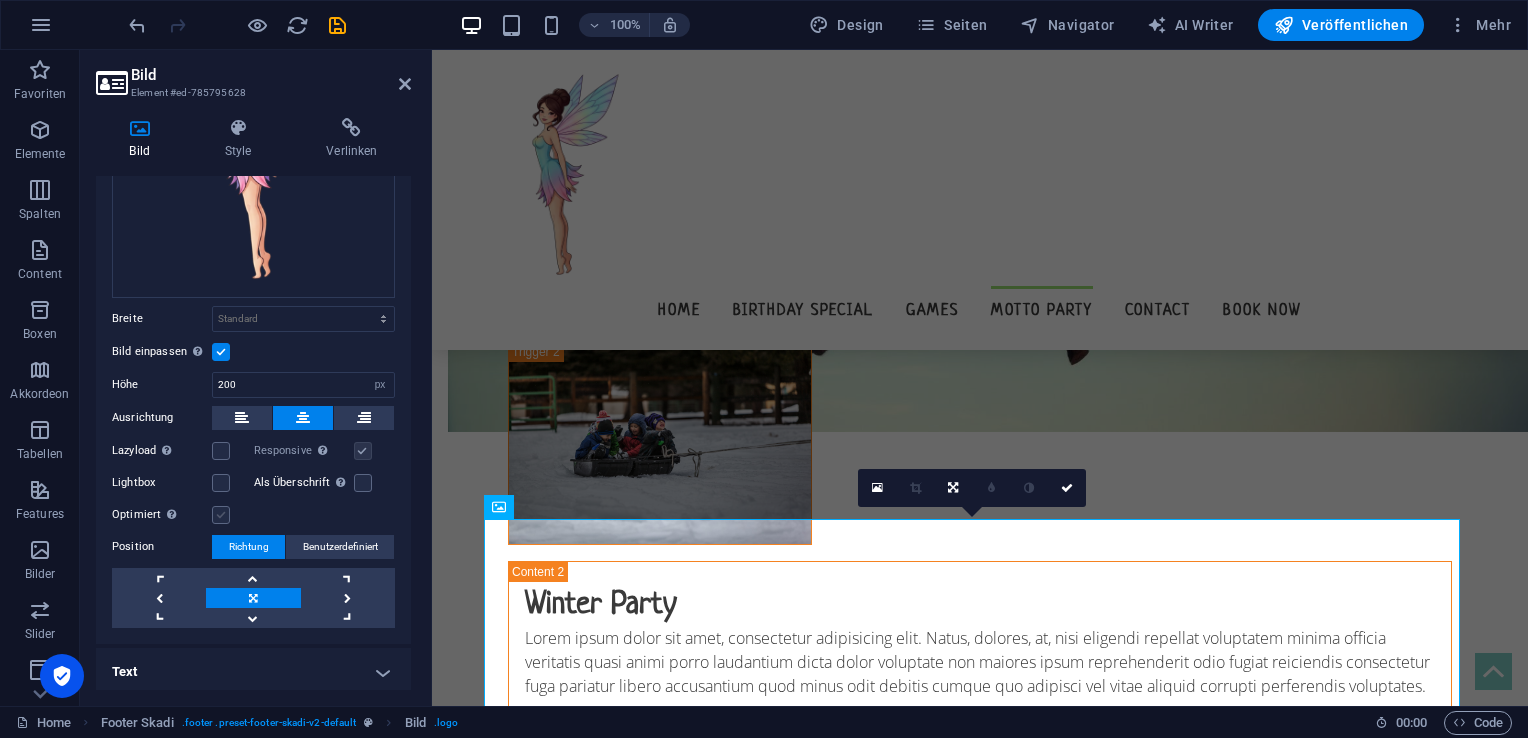 click at bounding box center (221, 515) 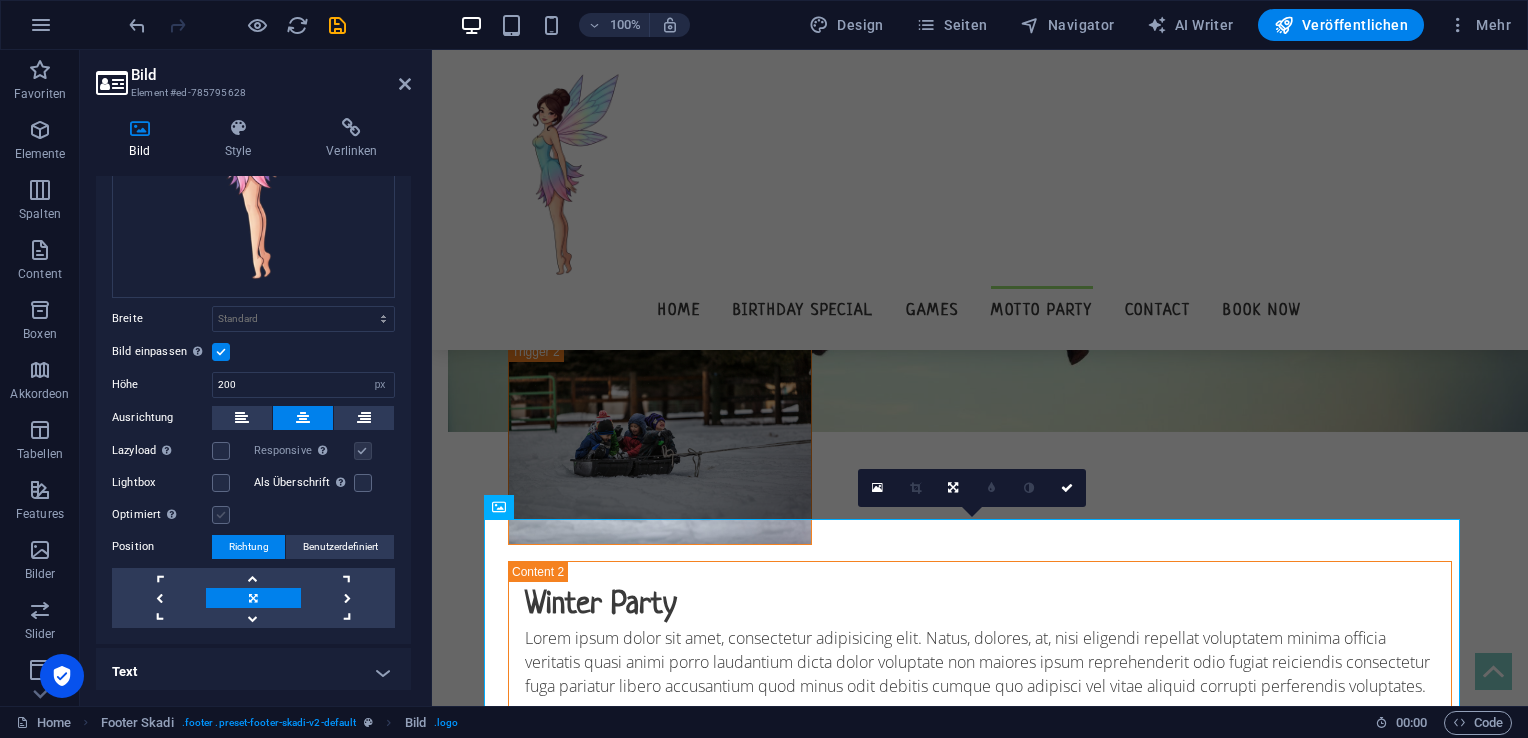 click on "Optimiert Bilder werden komprimiert für eine bessere Ladegeschwindigkeit der Website." at bounding box center [0, 0] 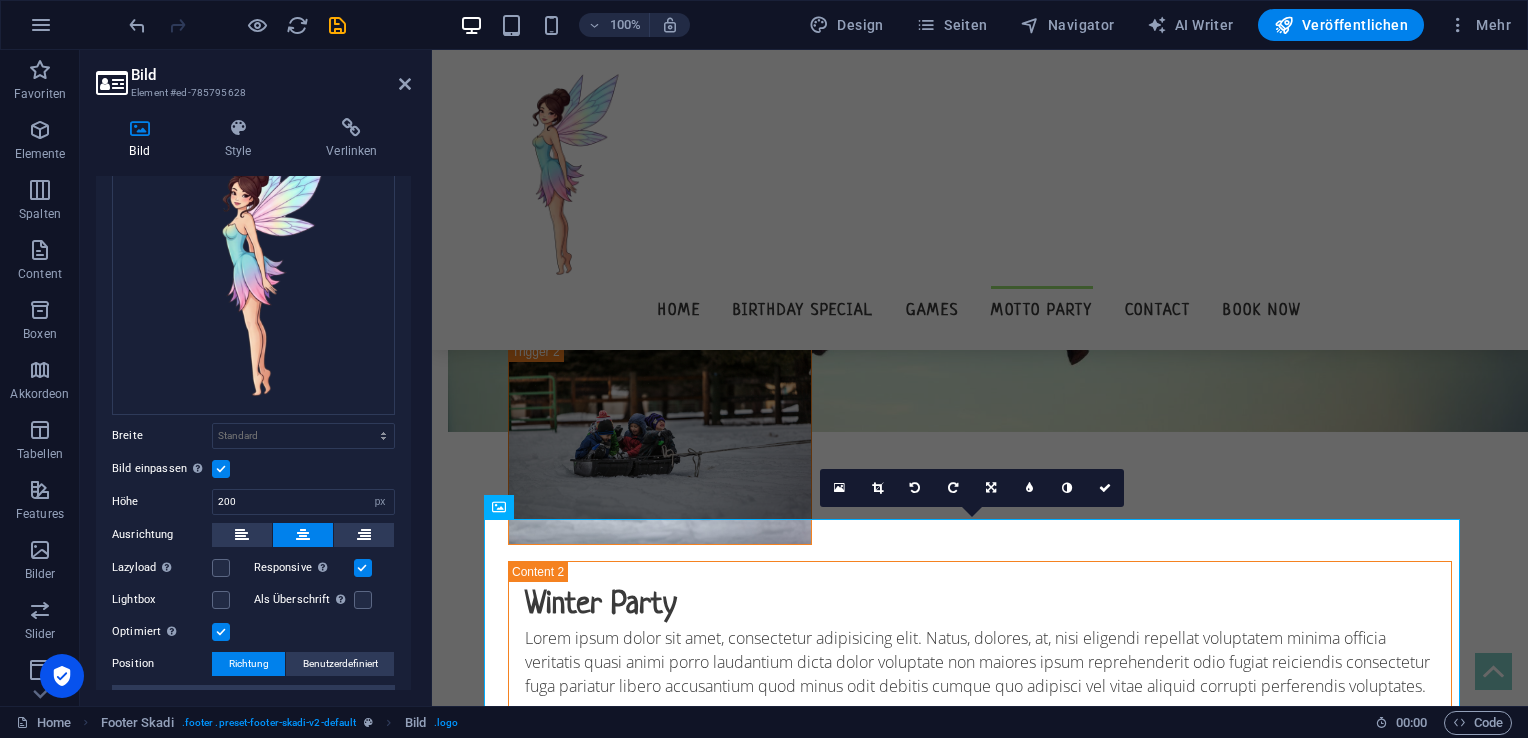 scroll, scrollTop: 0, scrollLeft: 0, axis: both 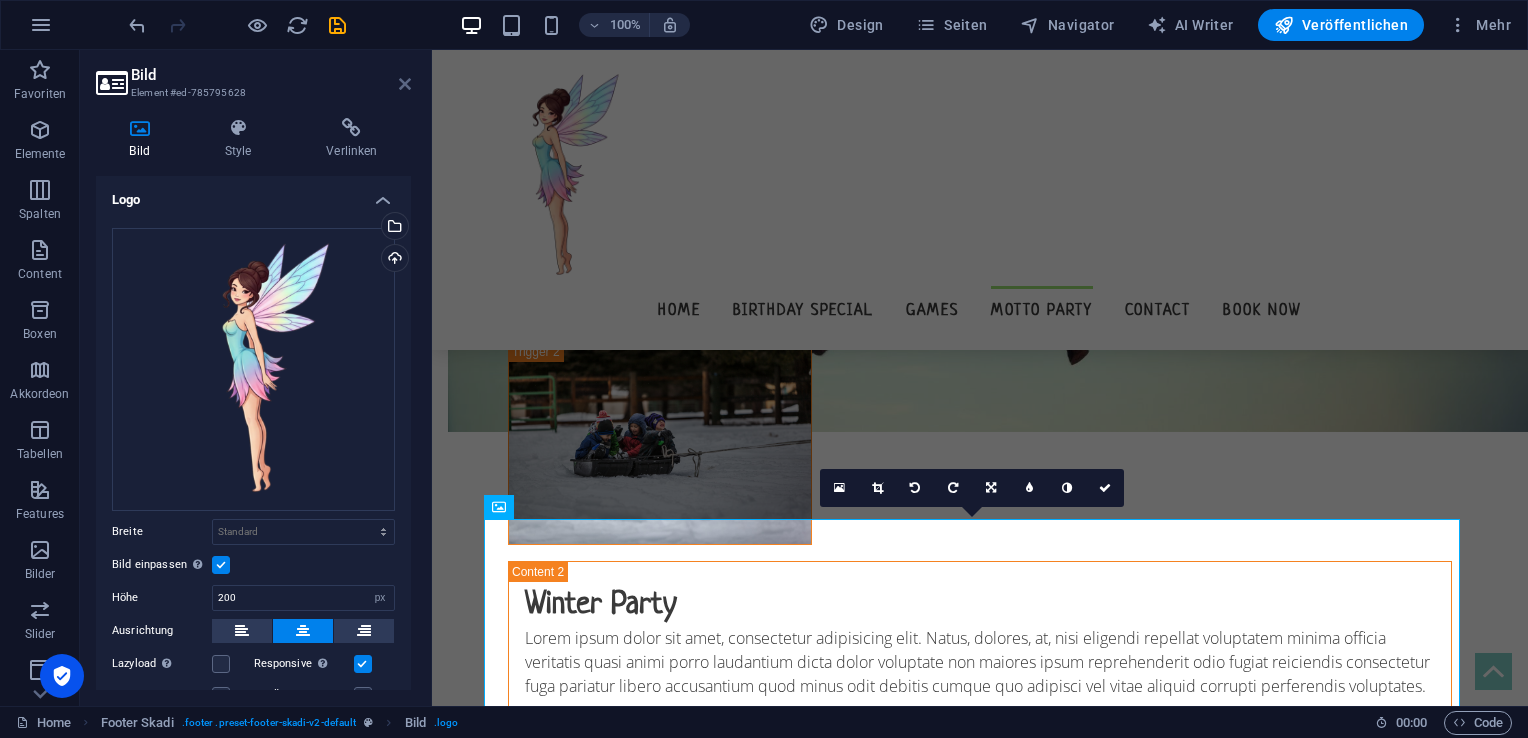 click at bounding box center (405, 84) 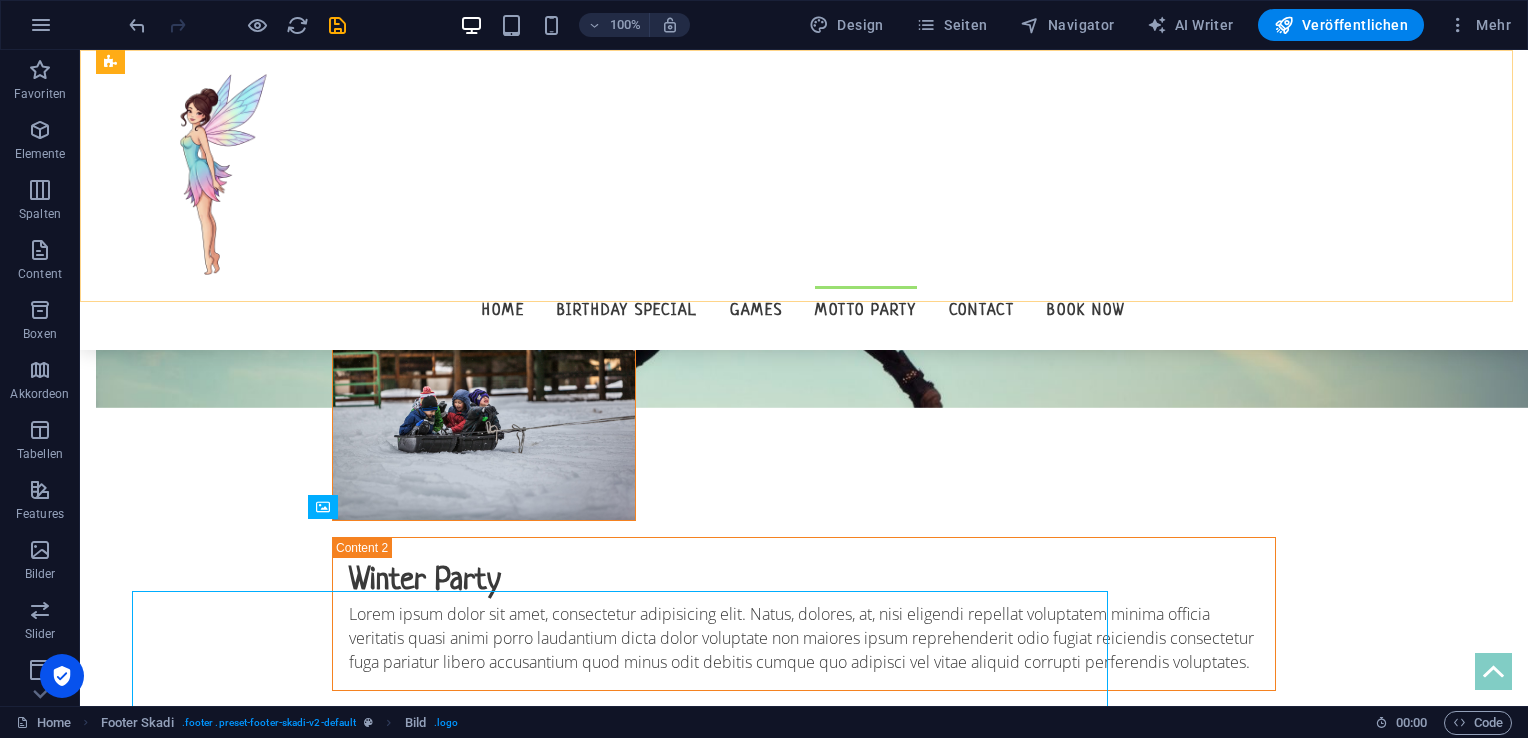 scroll, scrollTop: 5216, scrollLeft: 0, axis: vertical 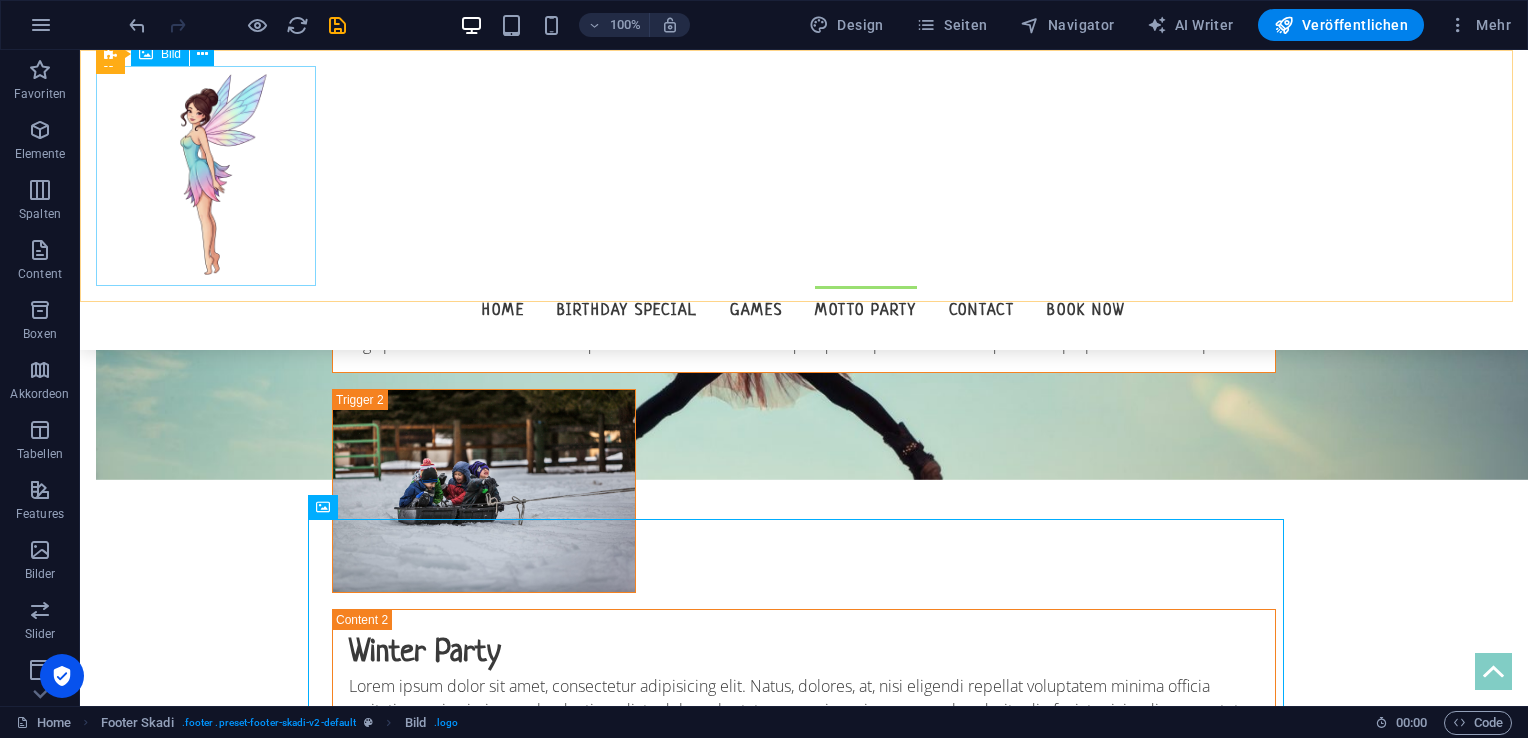 click at bounding box center (804, 176) 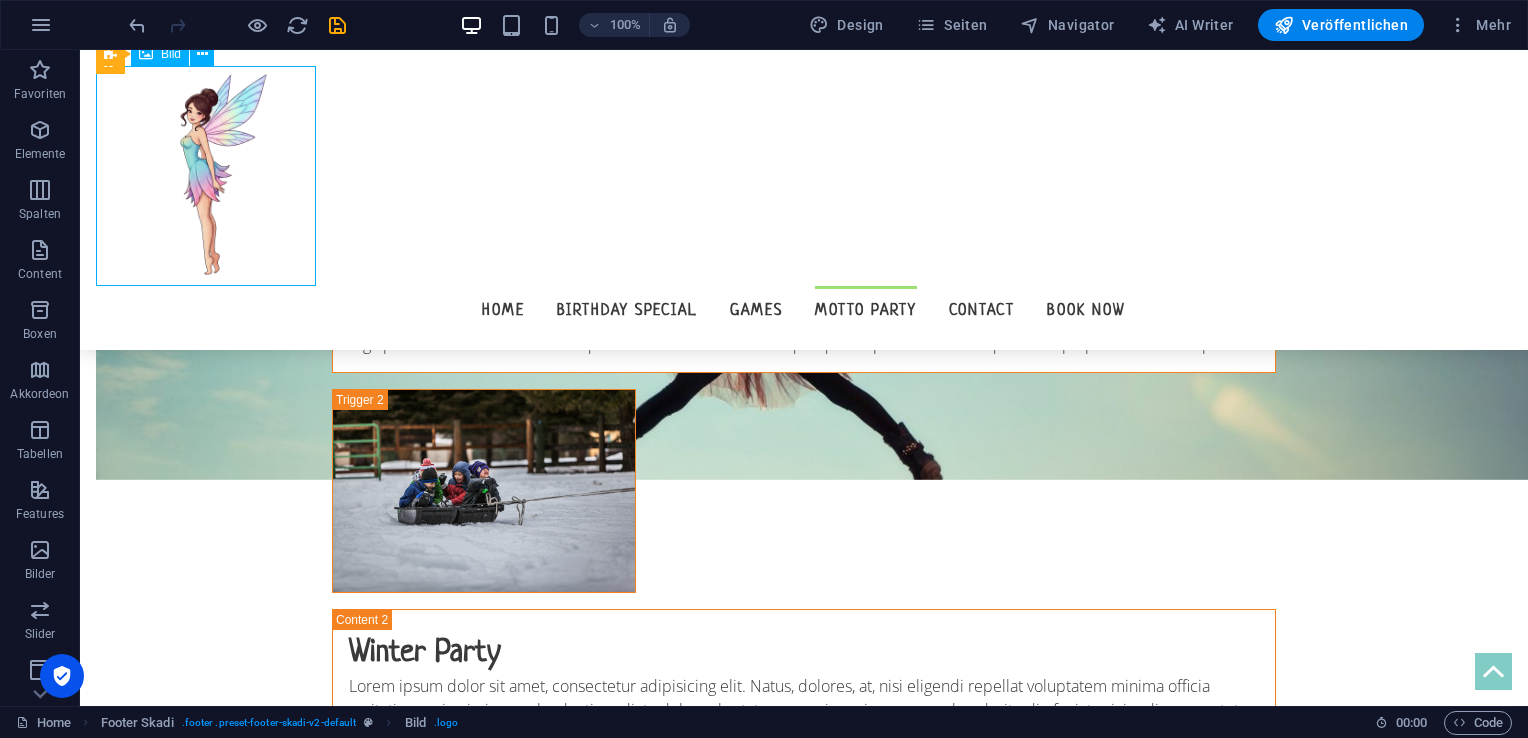 click at bounding box center [804, 176] 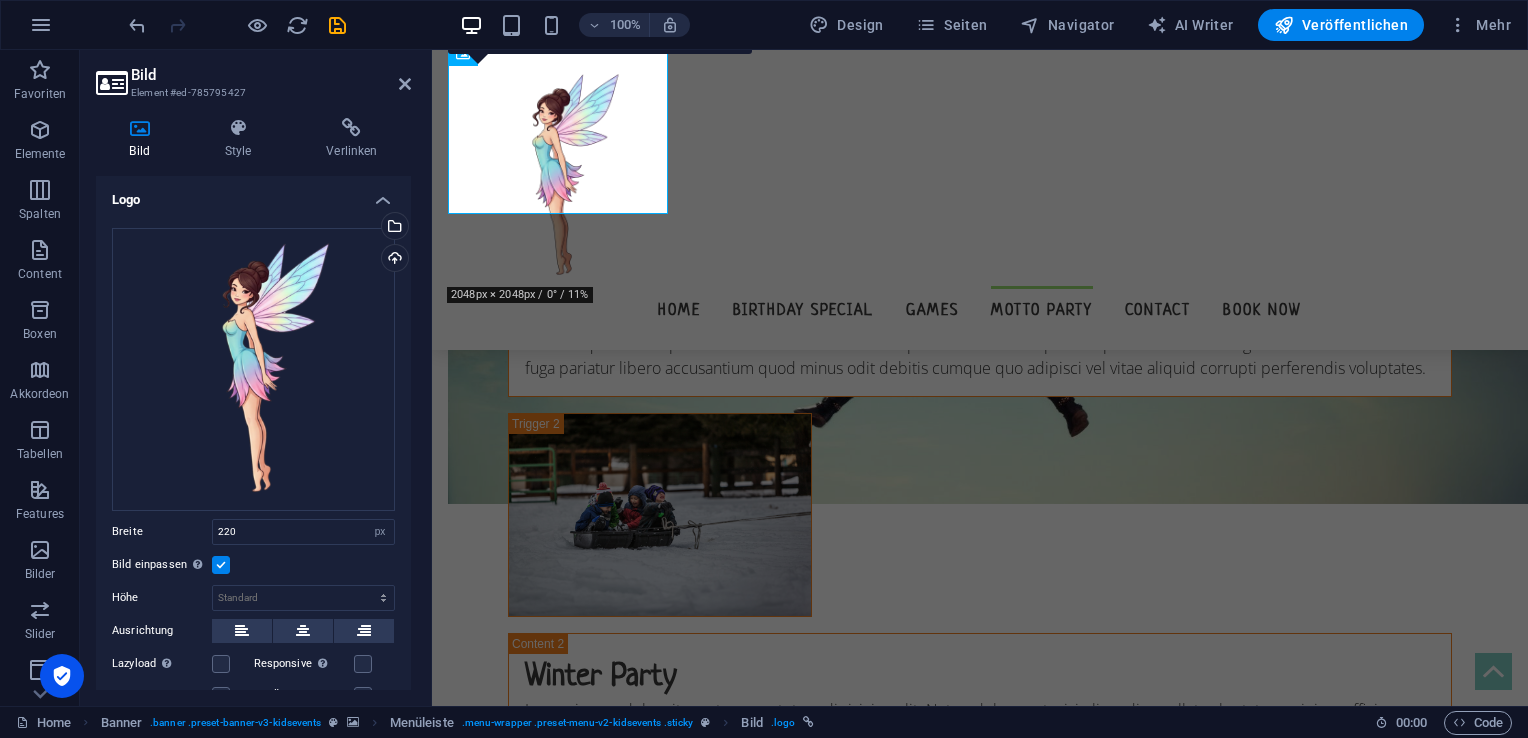 scroll, scrollTop: 5288, scrollLeft: 0, axis: vertical 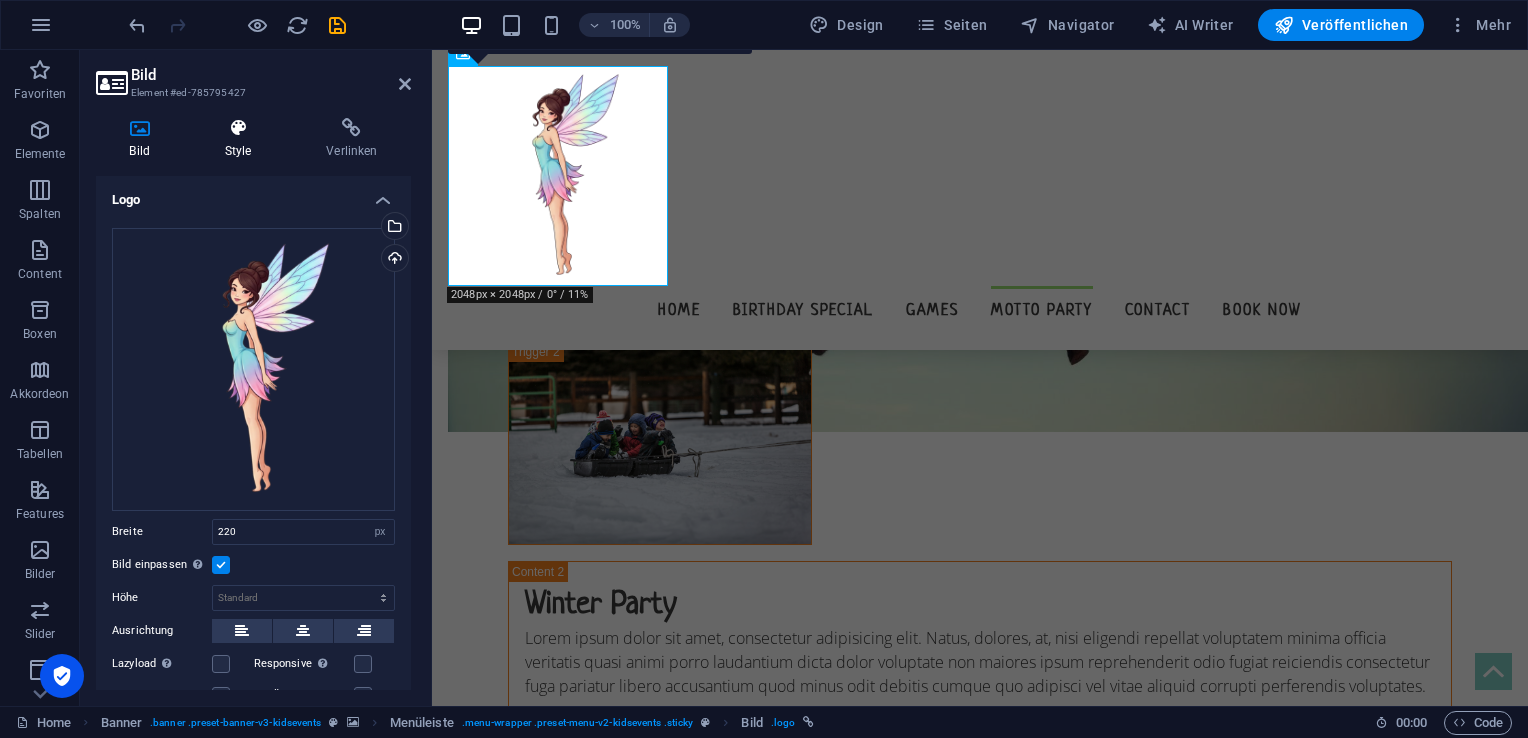 click on "Style" at bounding box center (242, 139) 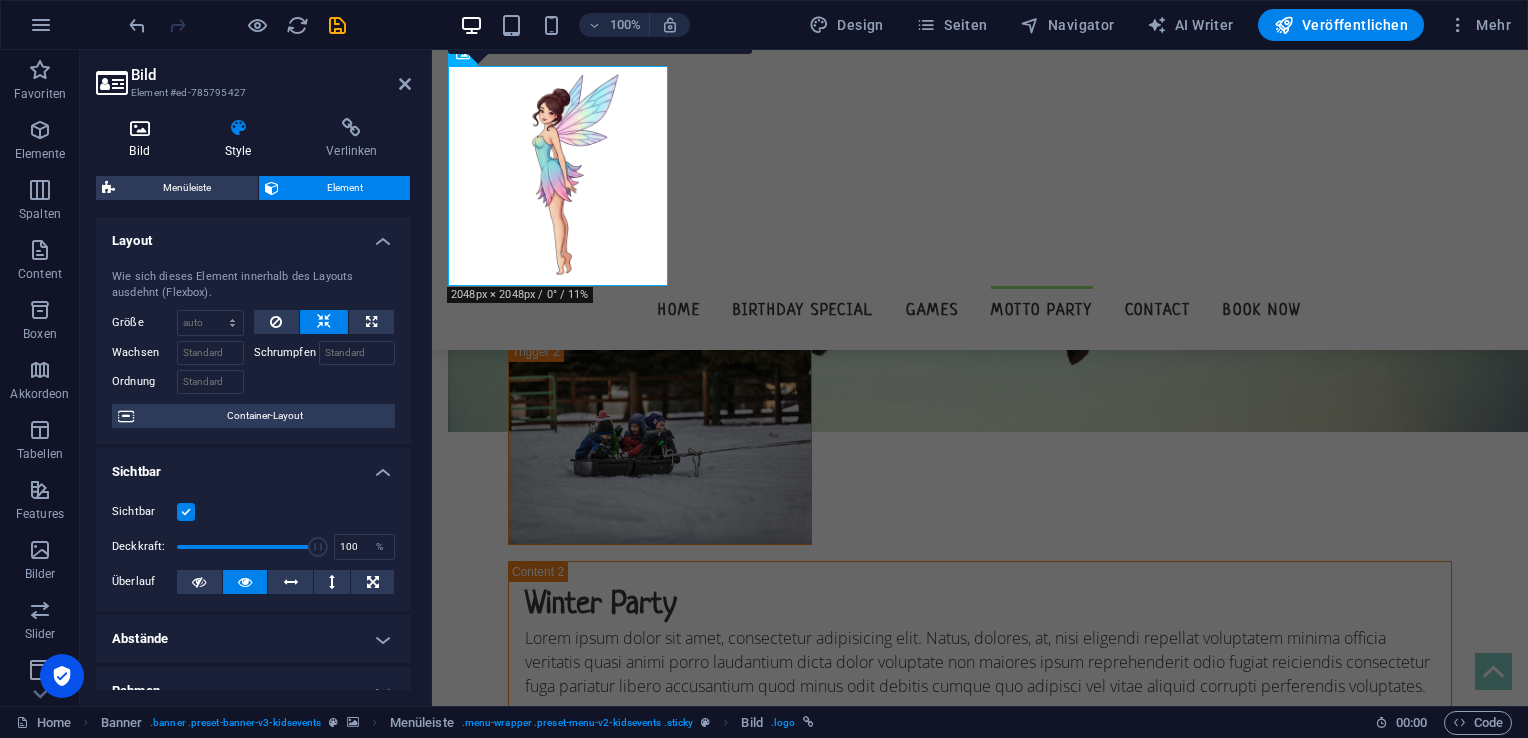 click on "Bild" at bounding box center (143, 139) 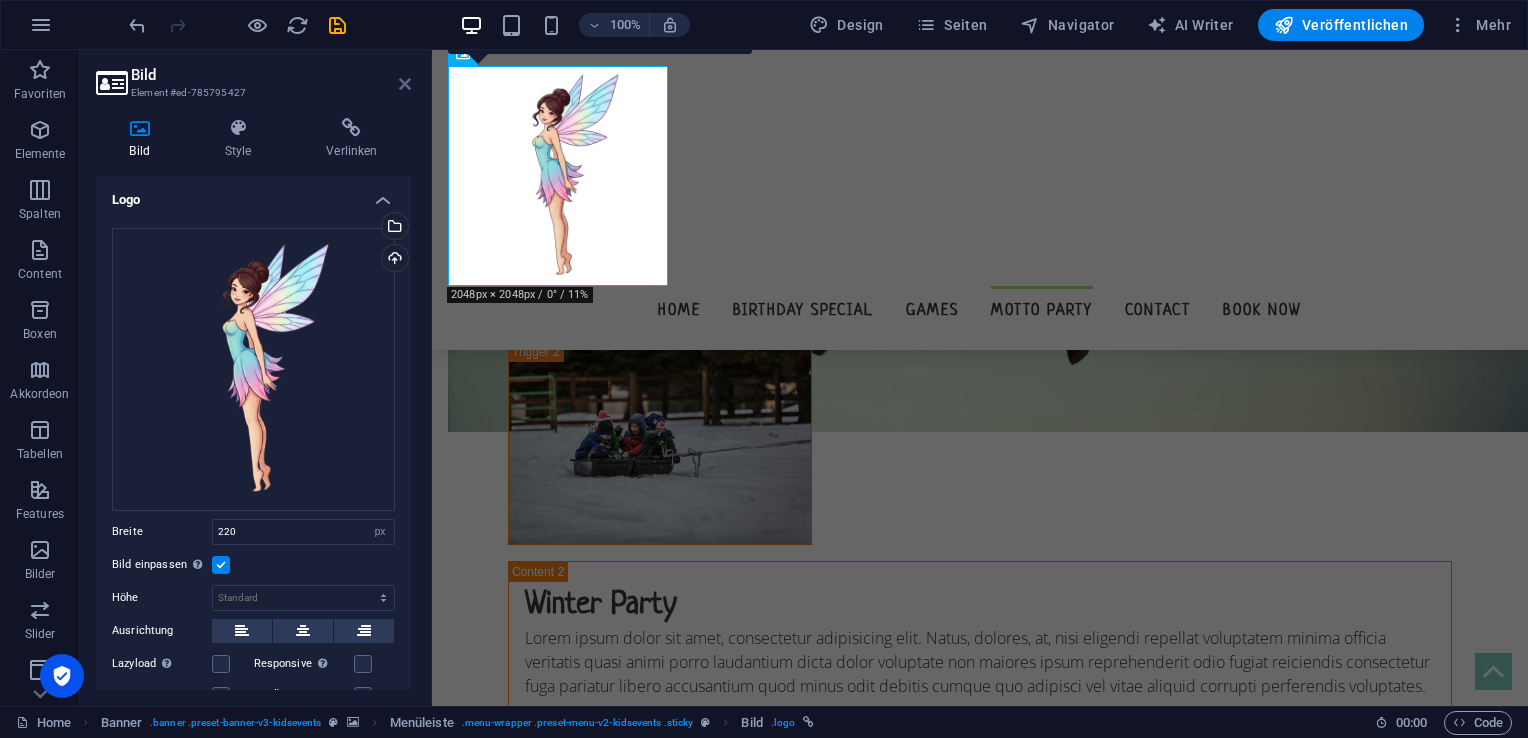 click at bounding box center [405, 84] 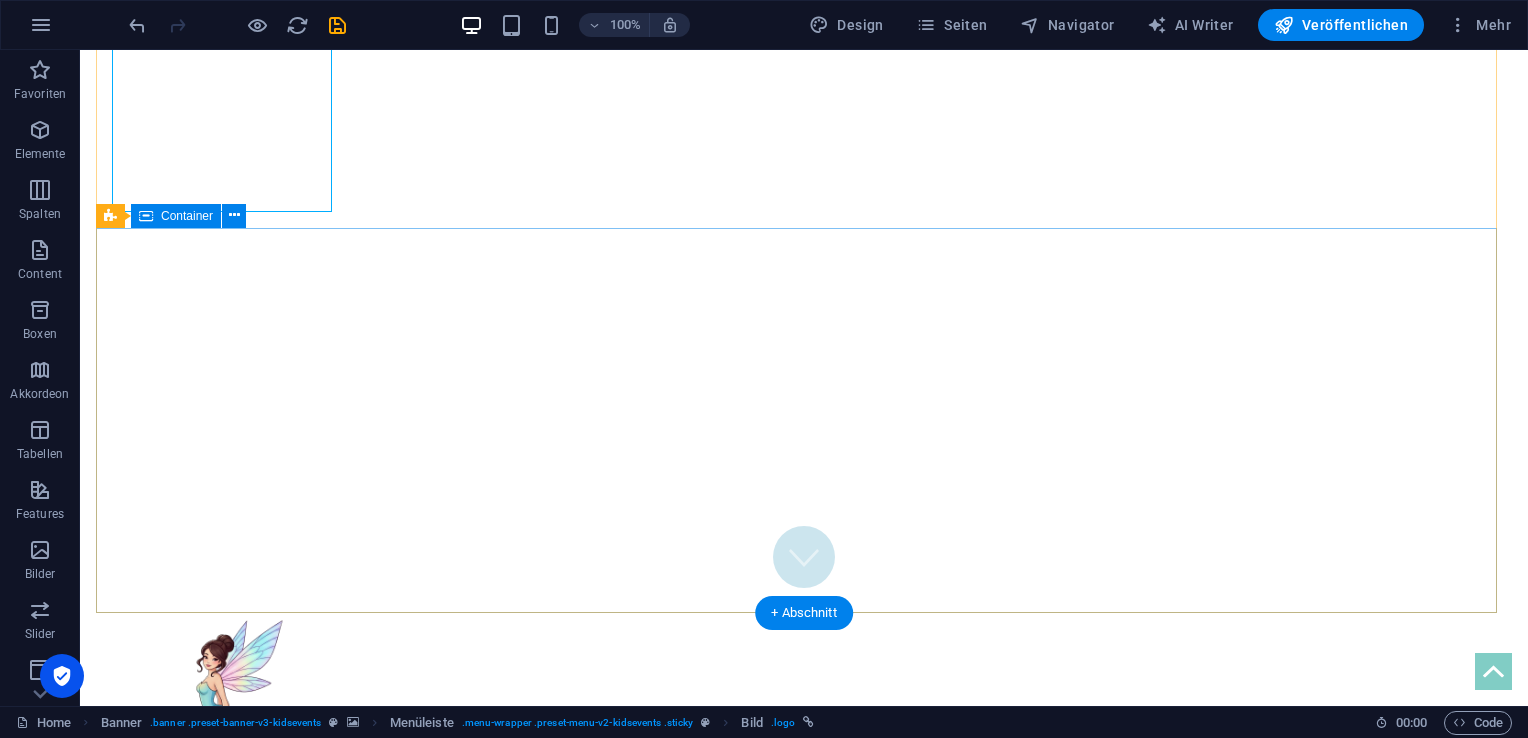 scroll, scrollTop: 0, scrollLeft: 0, axis: both 